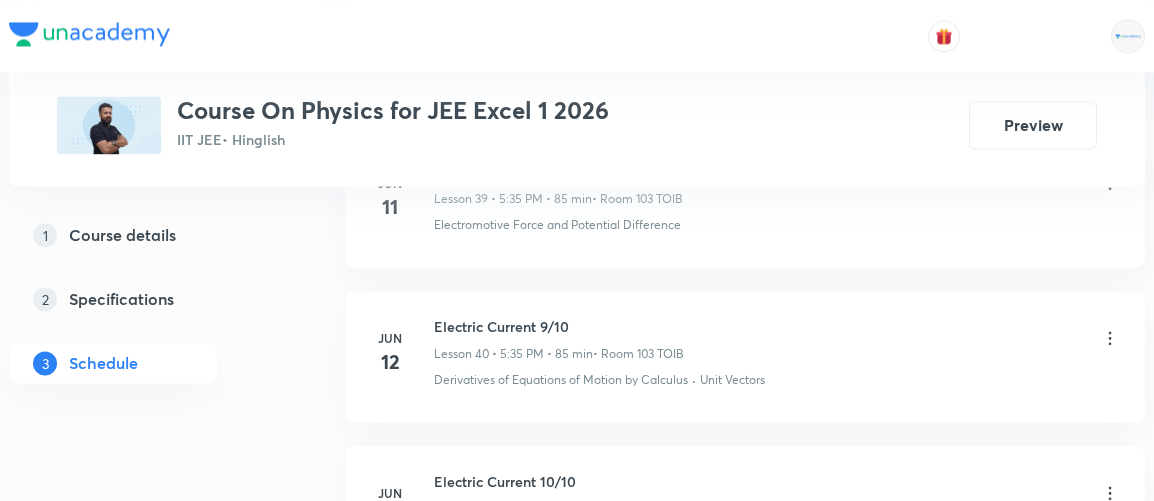 scroll, scrollTop: 7198, scrollLeft: 0, axis: vertical 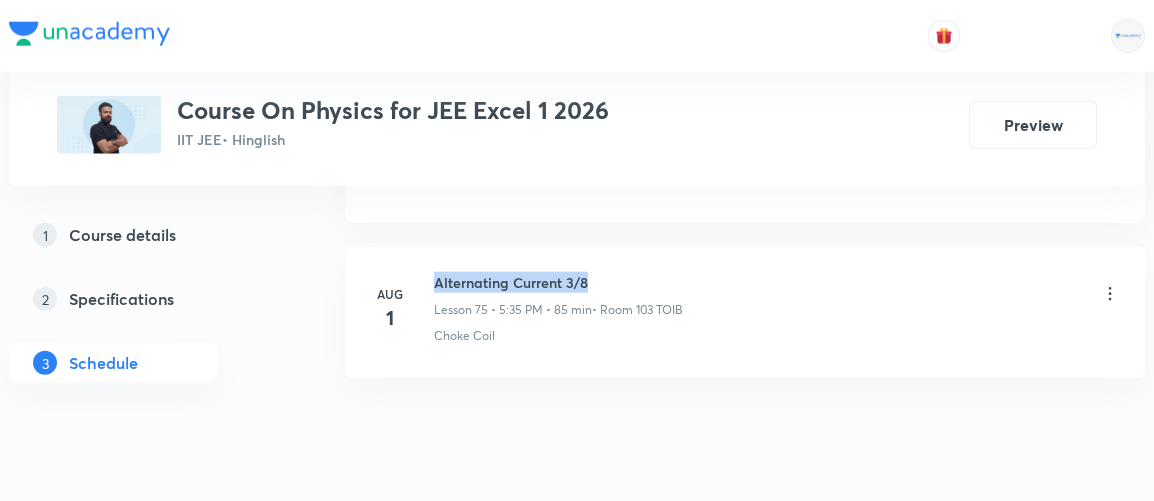 drag, startPoint x: 435, startPoint y: 219, endPoint x: 601, endPoint y: 211, distance: 166.19266 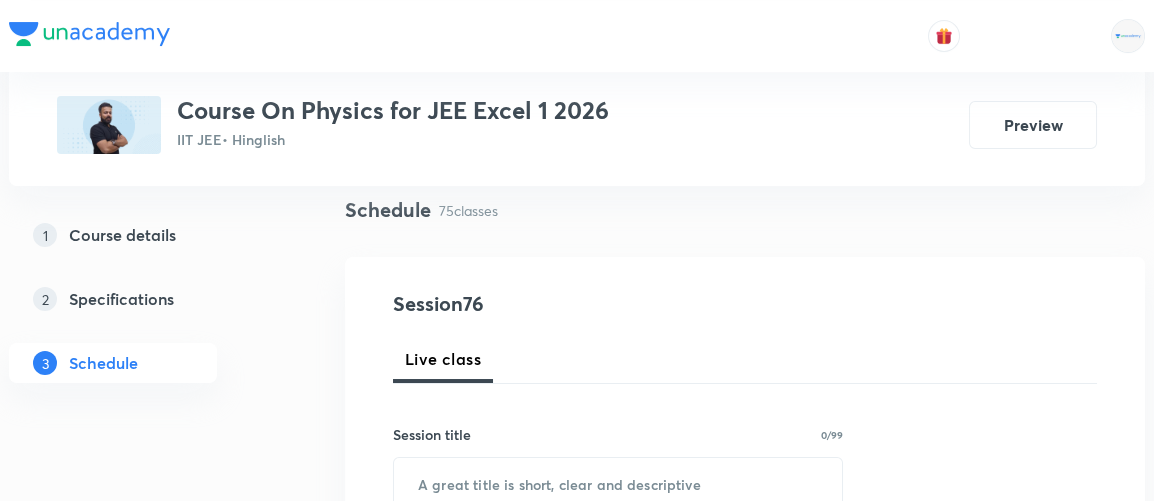 scroll, scrollTop: 0, scrollLeft: 0, axis: both 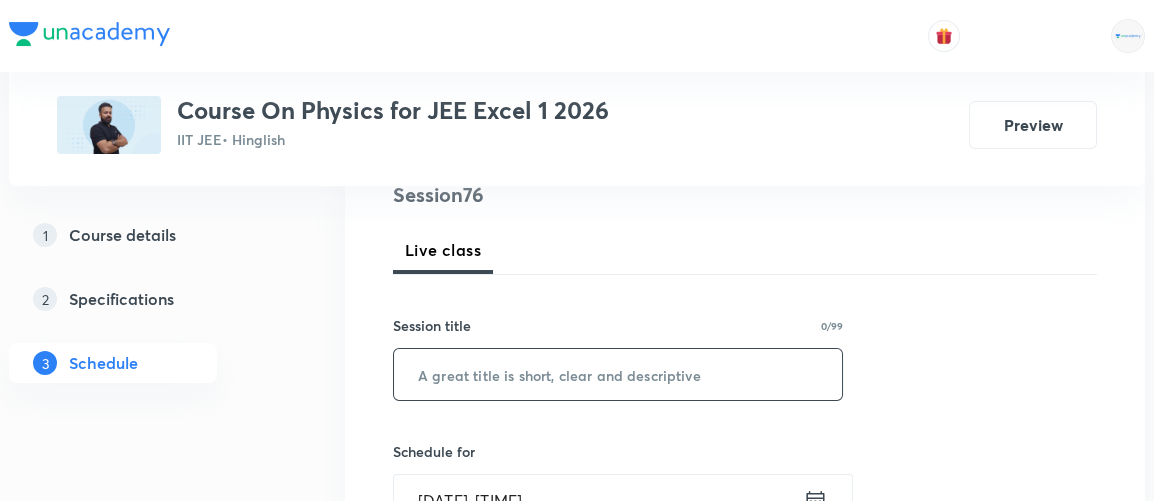 click at bounding box center (618, 374) 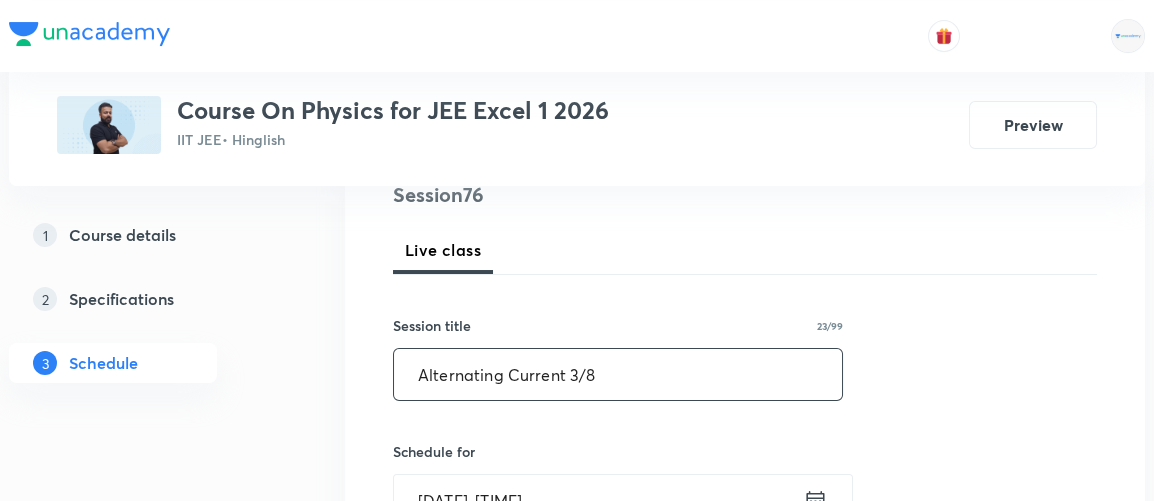 click on "Alternating Current 3/8" at bounding box center (618, 374) 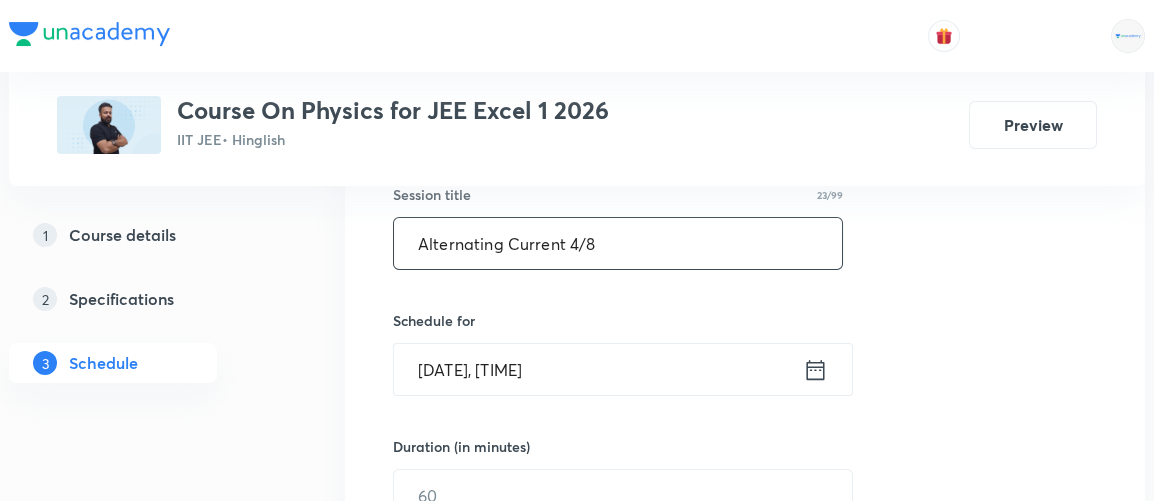 scroll, scrollTop: 385, scrollLeft: 0, axis: vertical 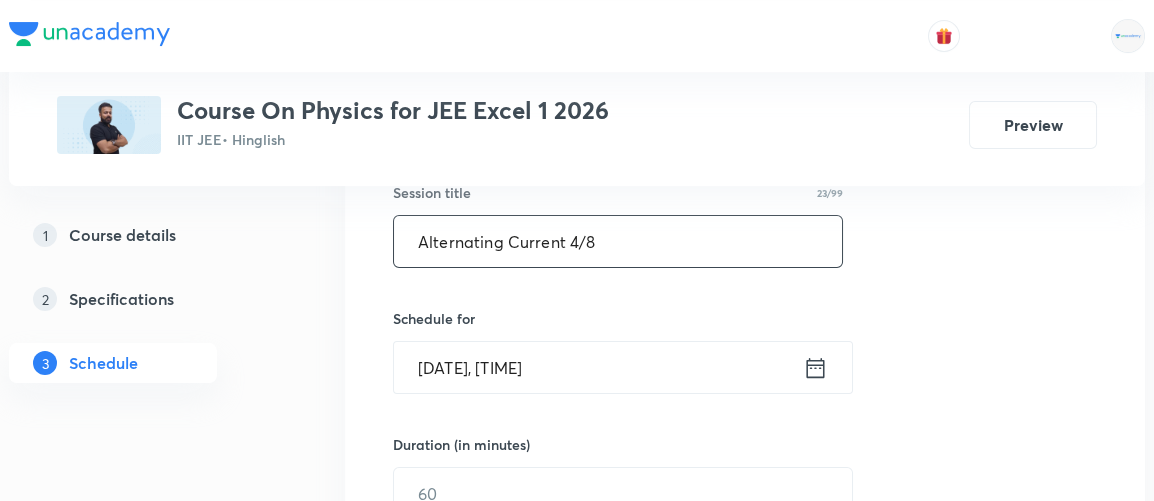 type on "Alternating Current 4/8" 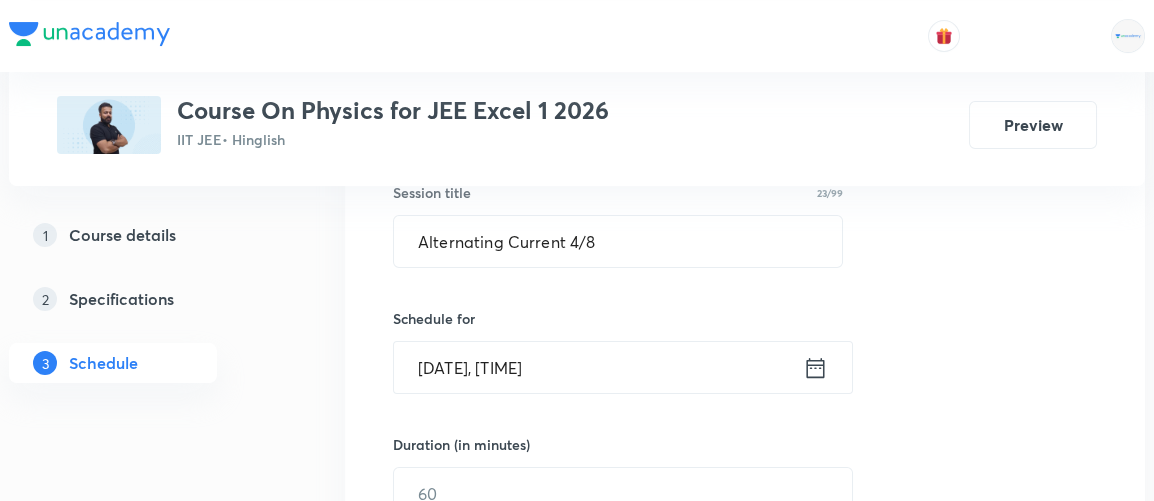 click 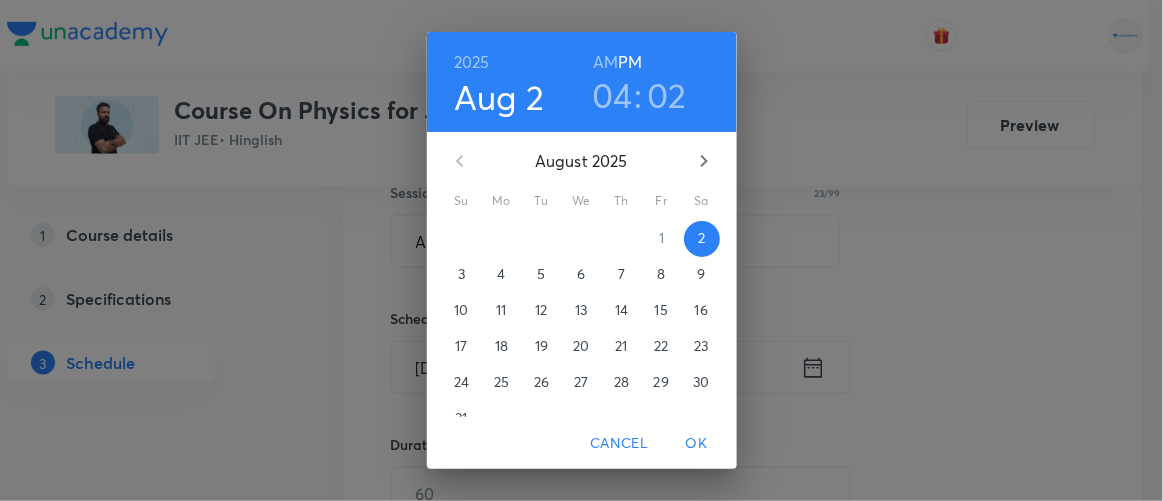 click on "02" at bounding box center [667, 95] 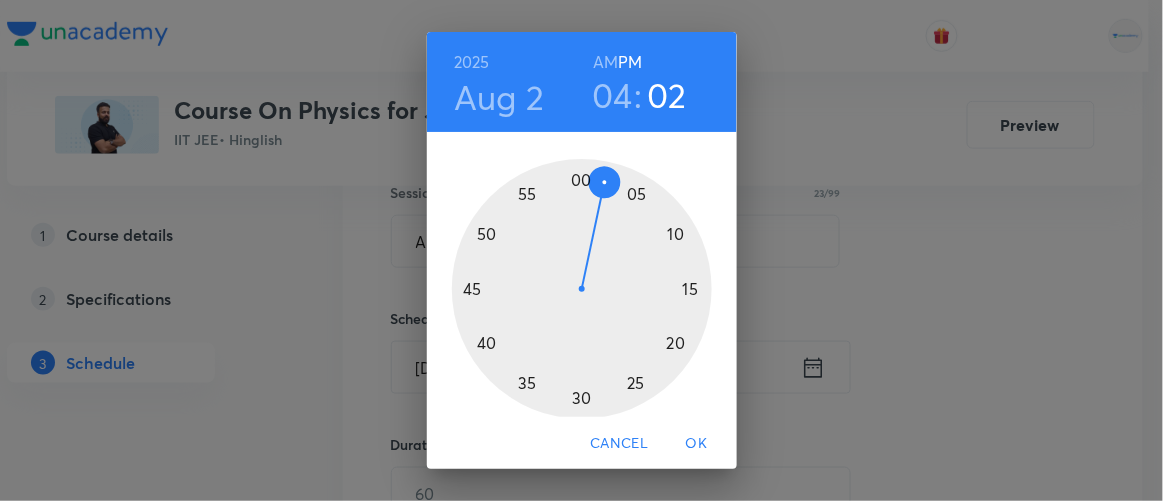 click at bounding box center [582, 289] 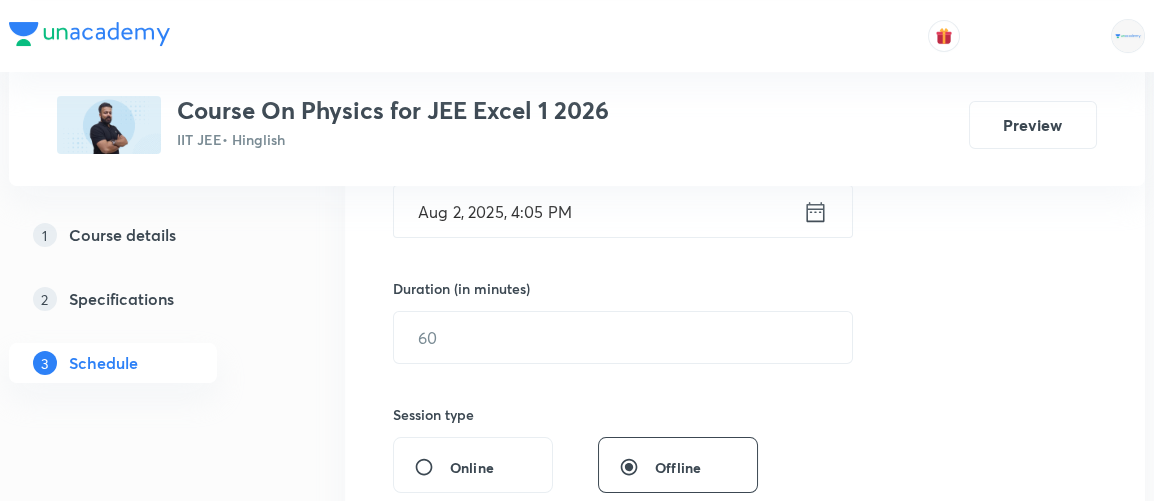 scroll, scrollTop: 543, scrollLeft: 0, axis: vertical 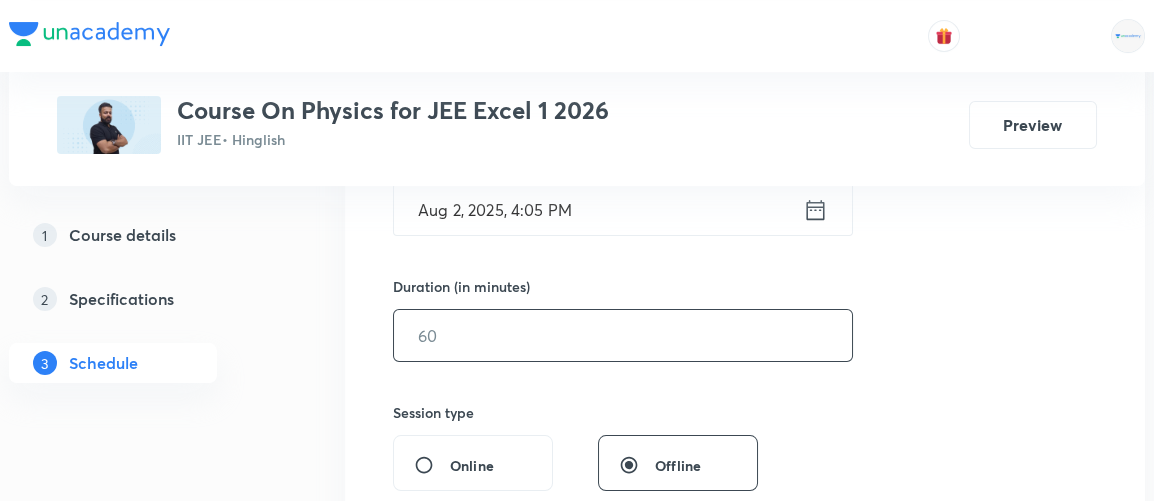 click at bounding box center [623, 335] 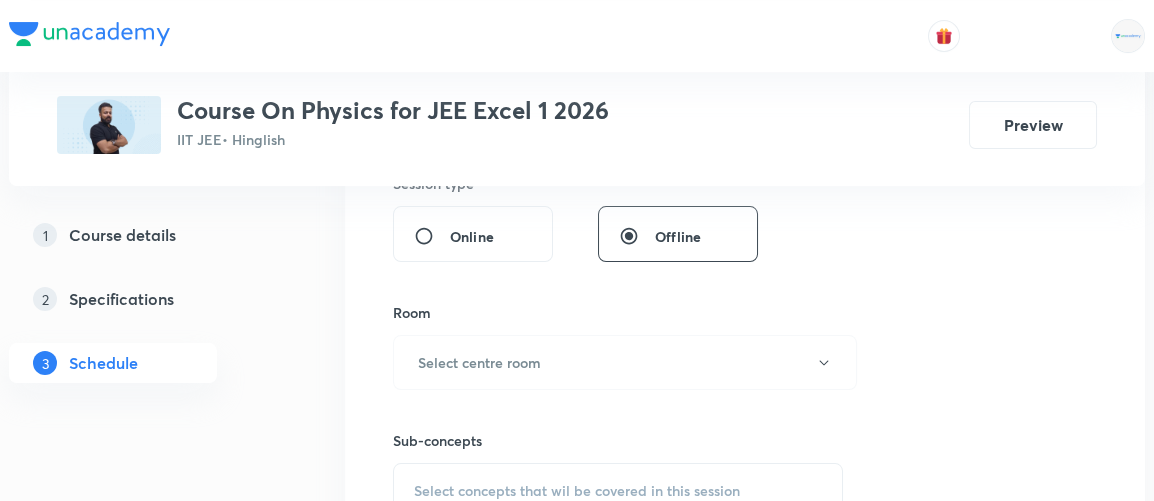 scroll, scrollTop: 772, scrollLeft: 0, axis: vertical 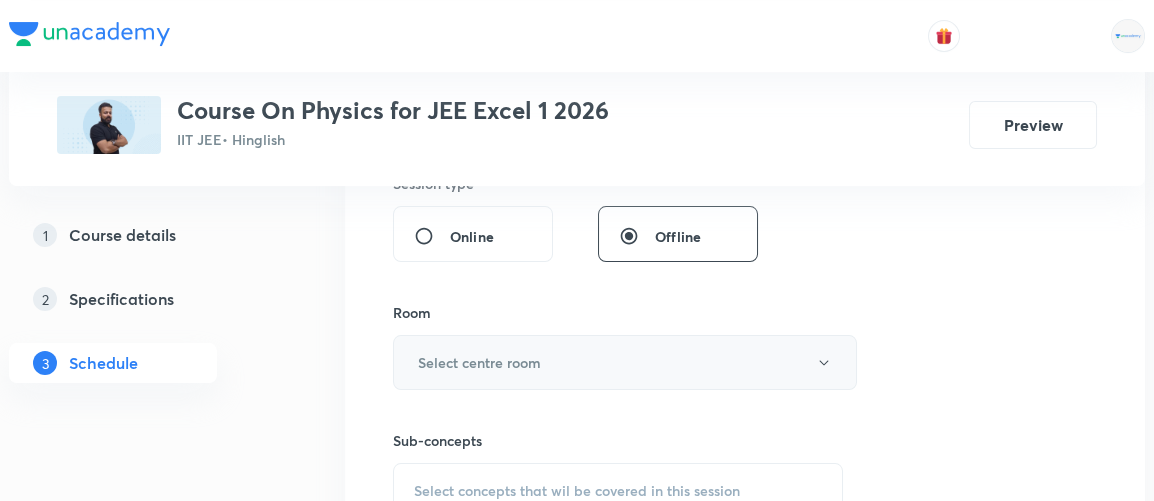 type on "80" 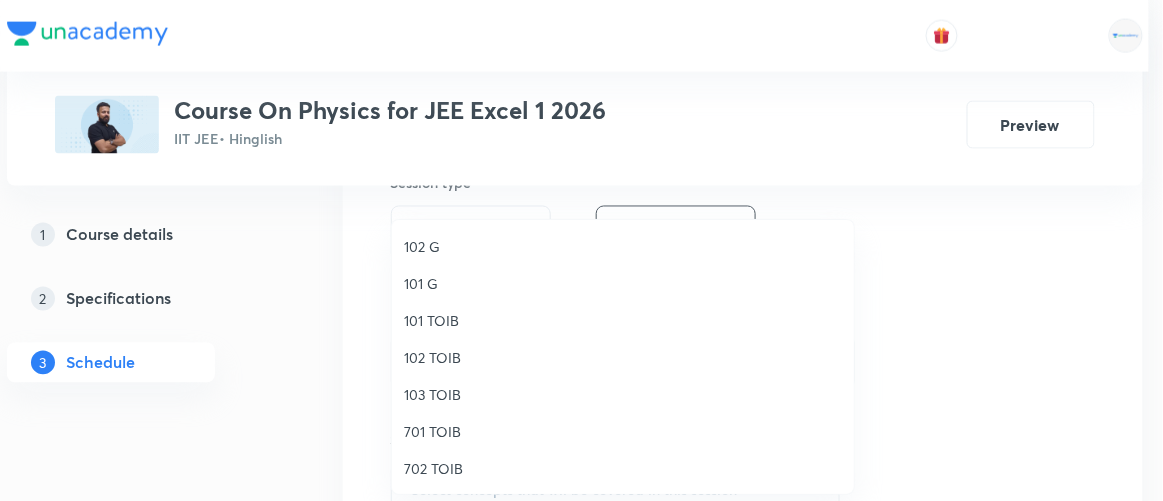 click on "103 TOIB" at bounding box center (623, 394) 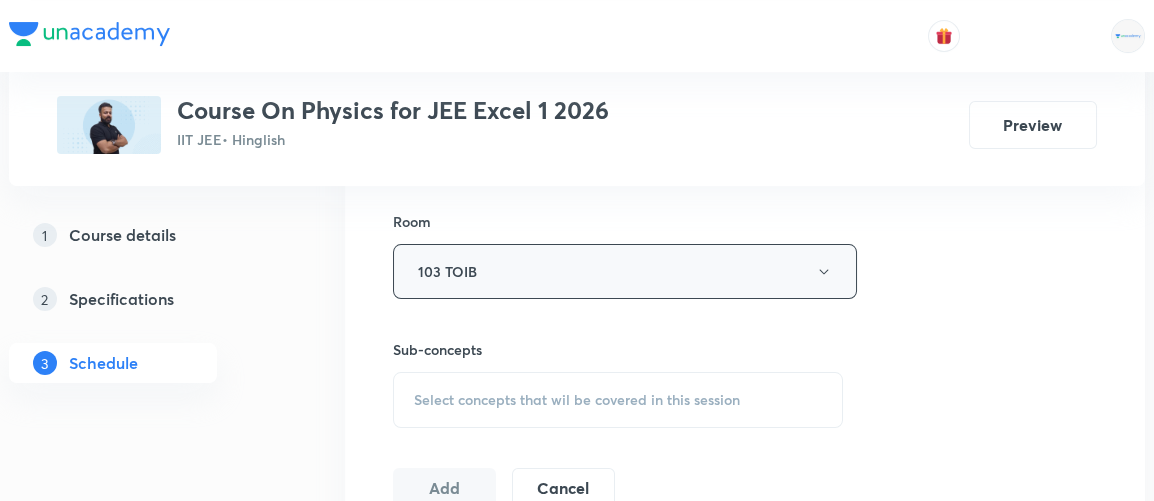 scroll, scrollTop: 896, scrollLeft: 0, axis: vertical 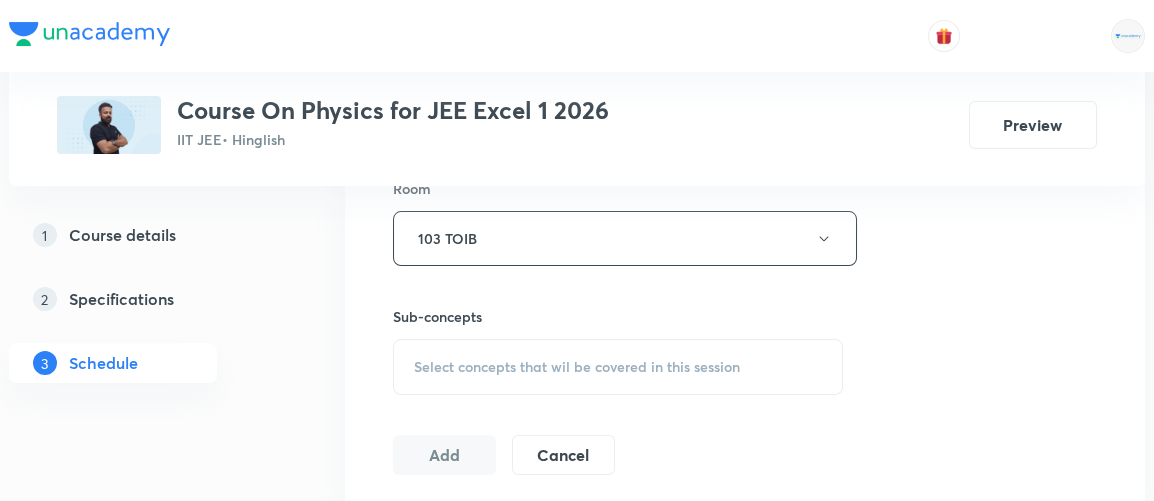 click on "Select concepts that wil be covered in this session" at bounding box center [577, 367] 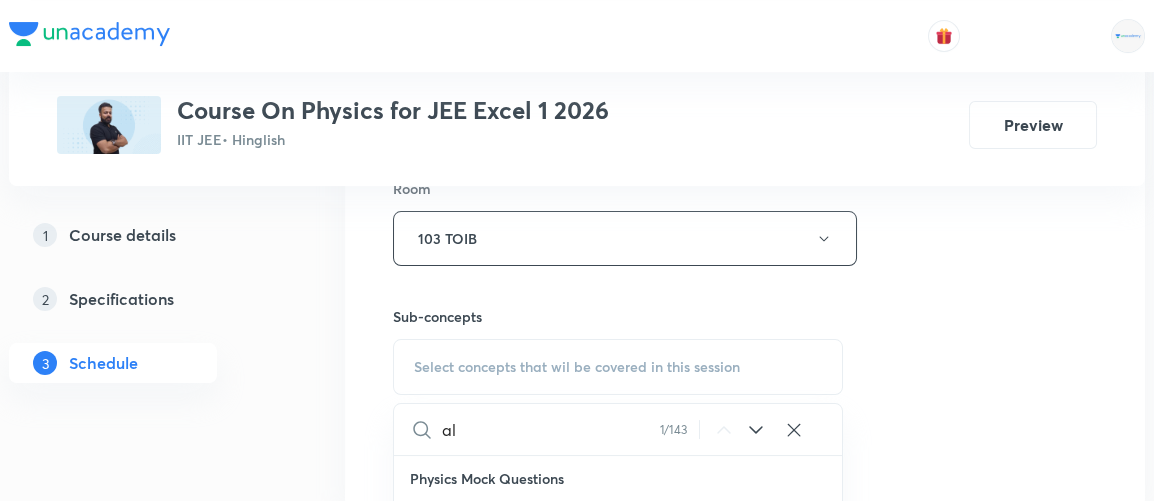 type on "a" 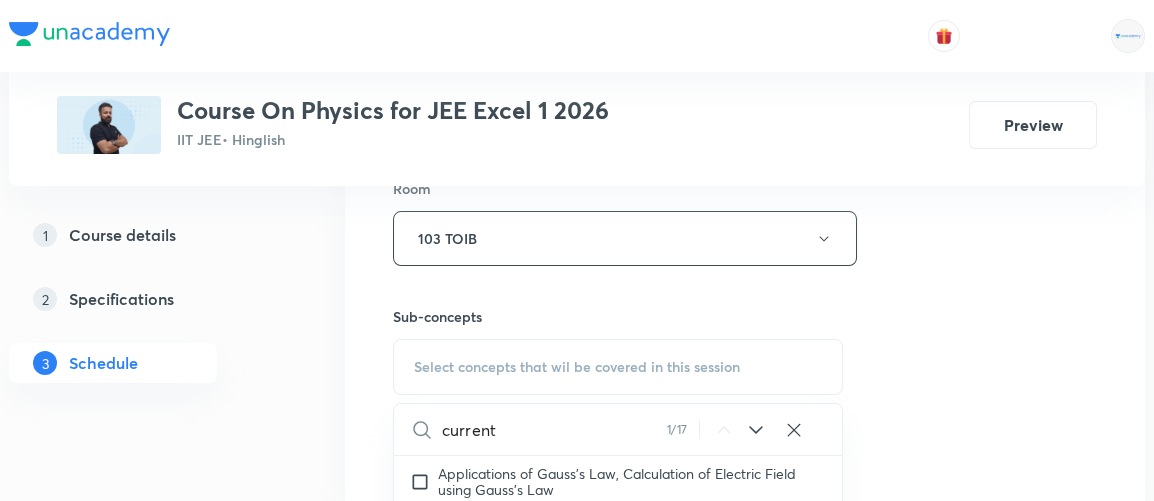 scroll, scrollTop: 21904, scrollLeft: 0, axis: vertical 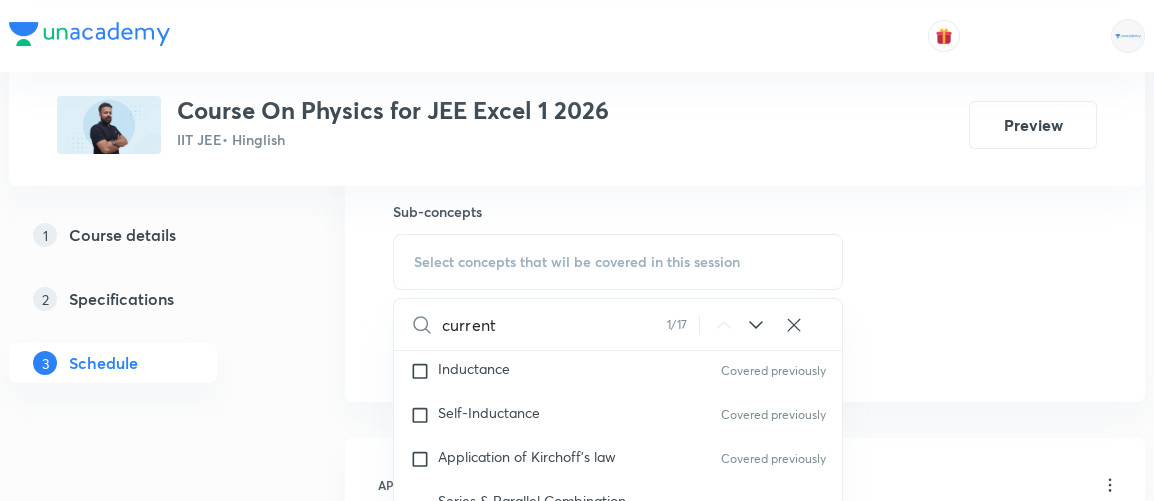 type on "current" 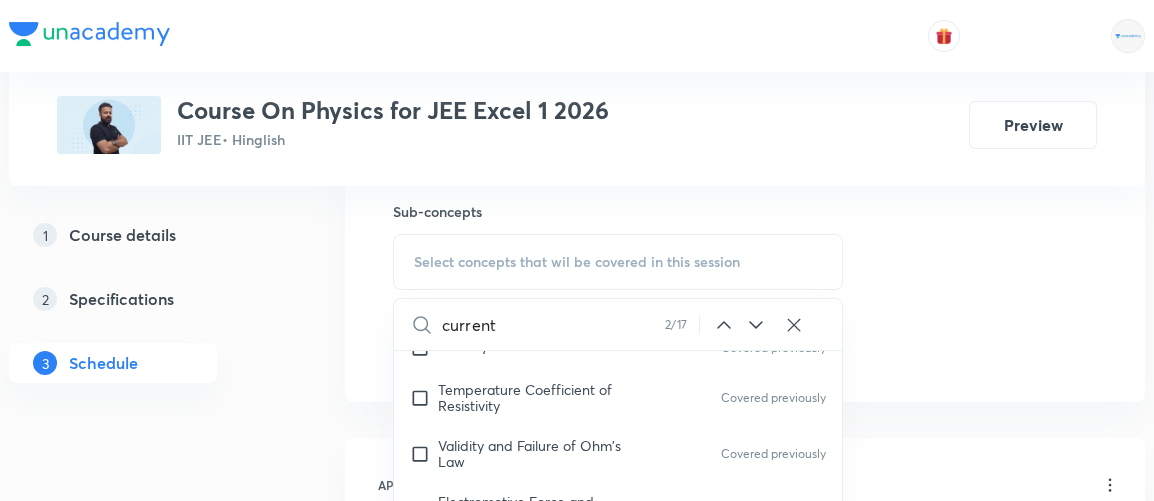 scroll, scrollTop: 21947, scrollLeft: 0, axis: vertical 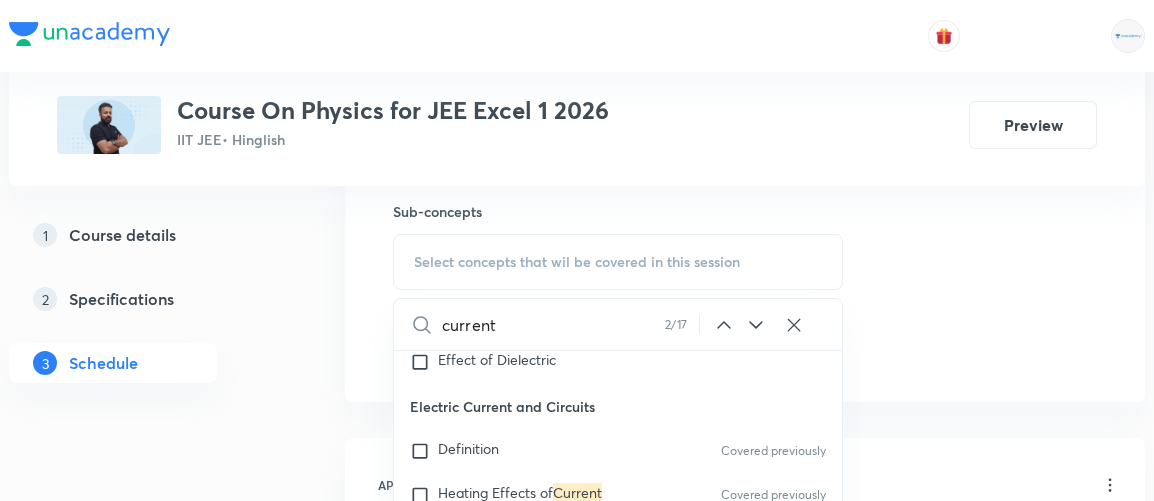 click 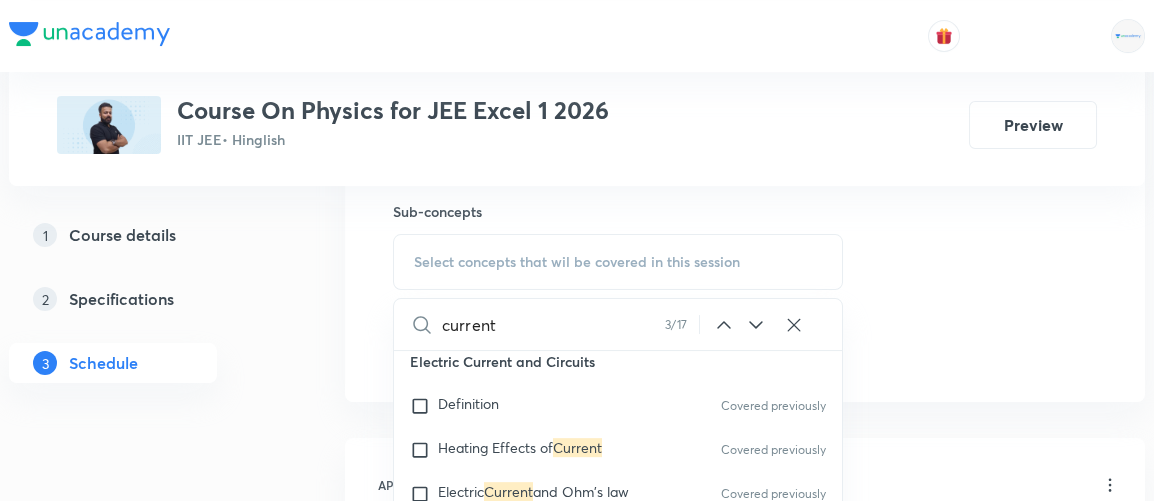 click 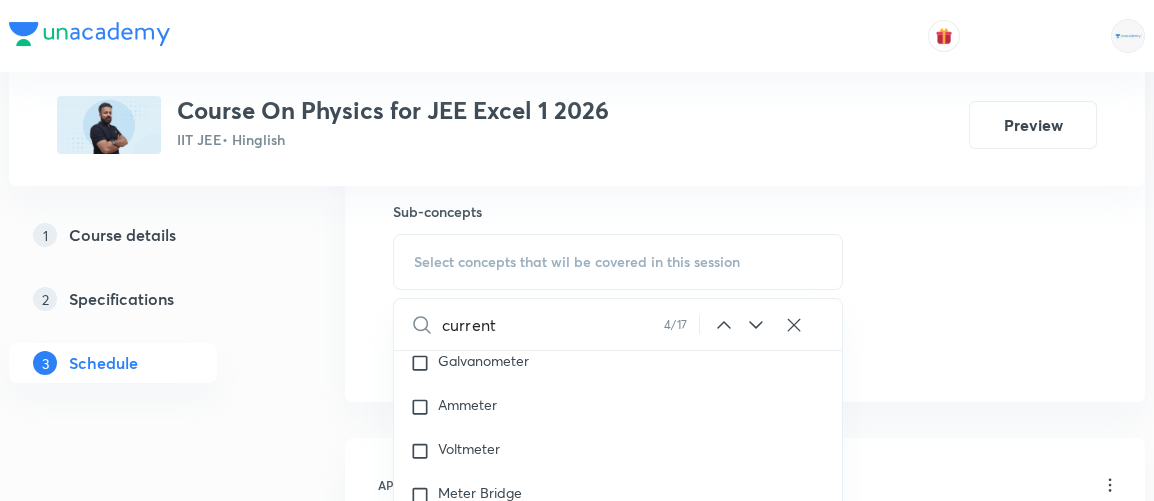 click 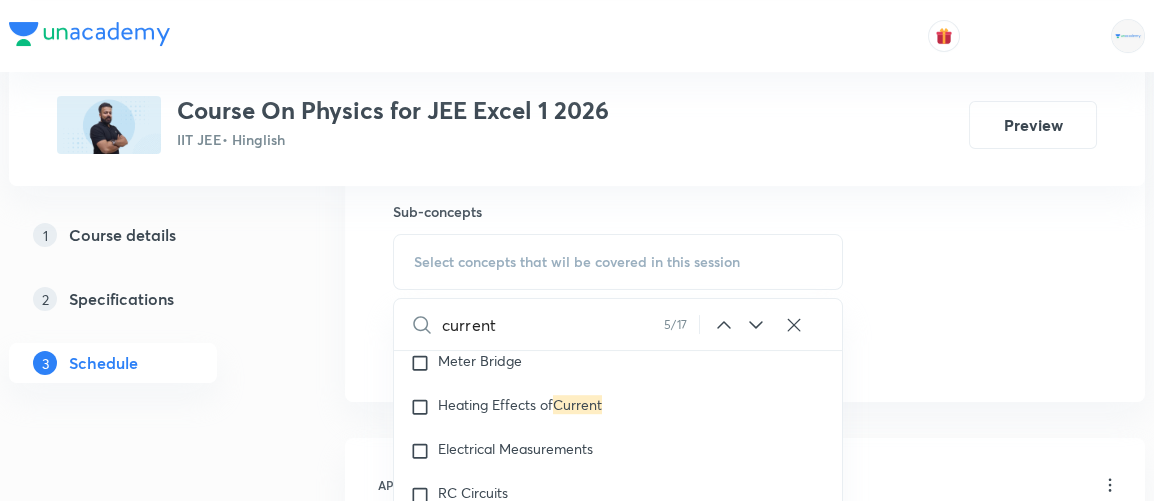 click 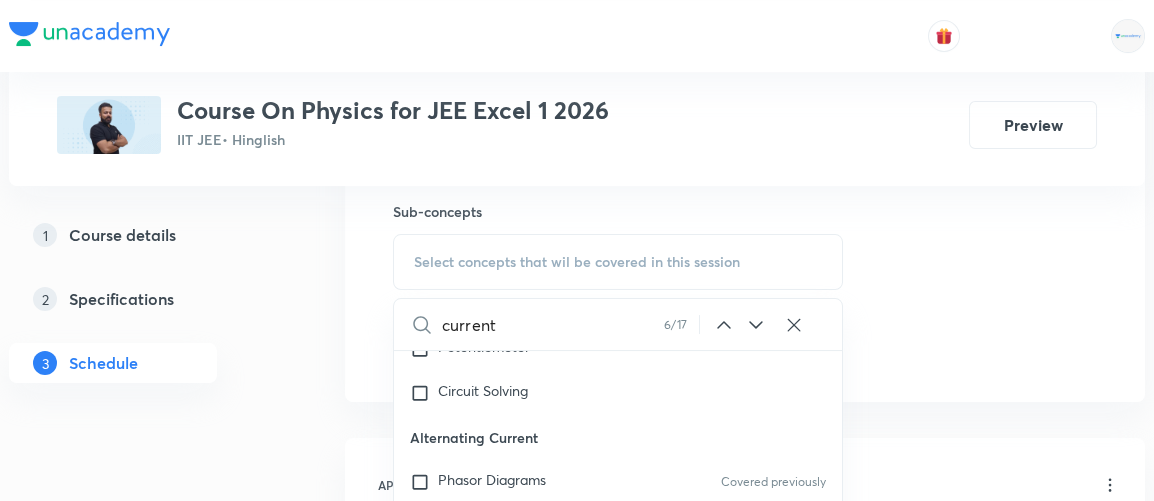 click 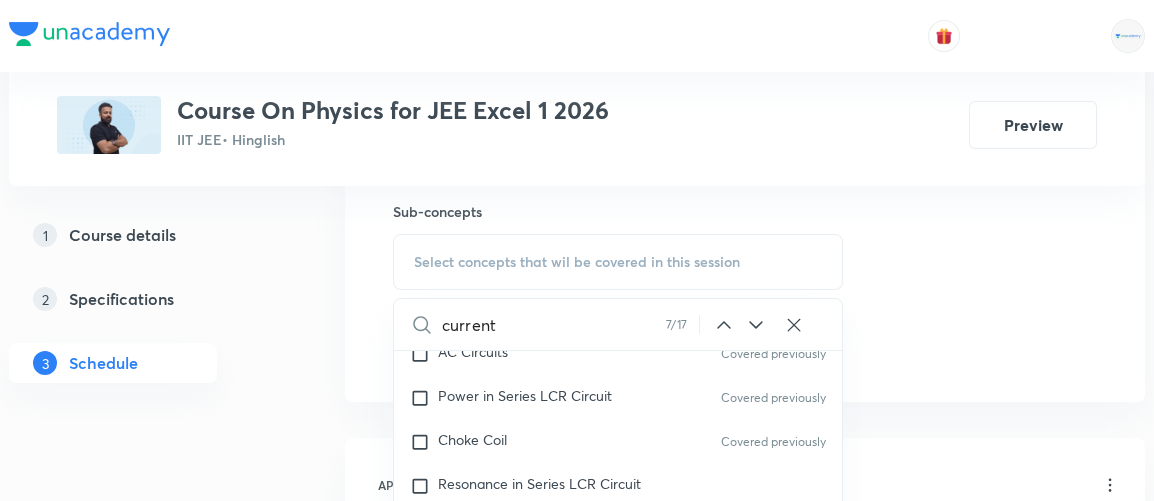 scroll, scrollTop: 23838, scrollLeft: 0, axis: vertical 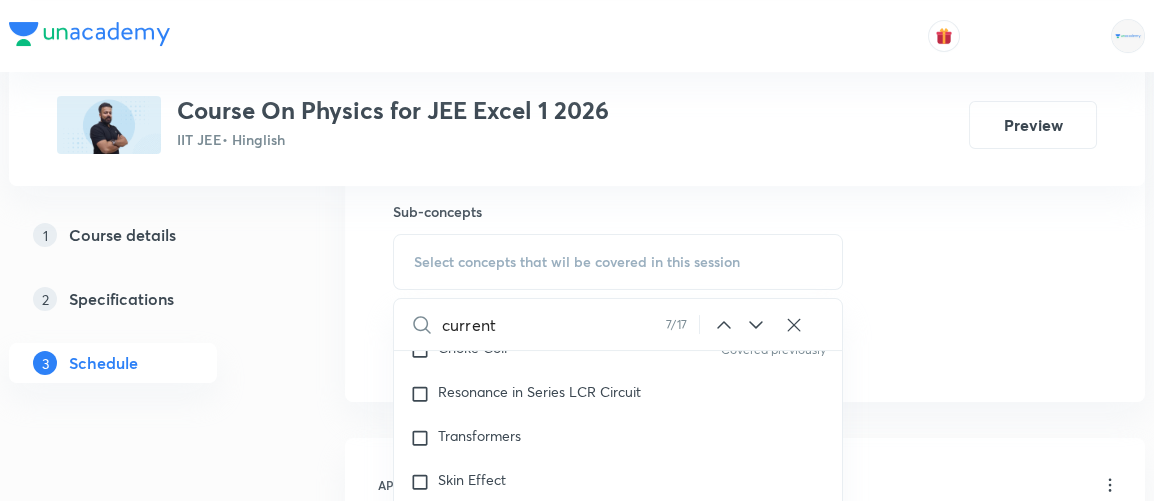 click 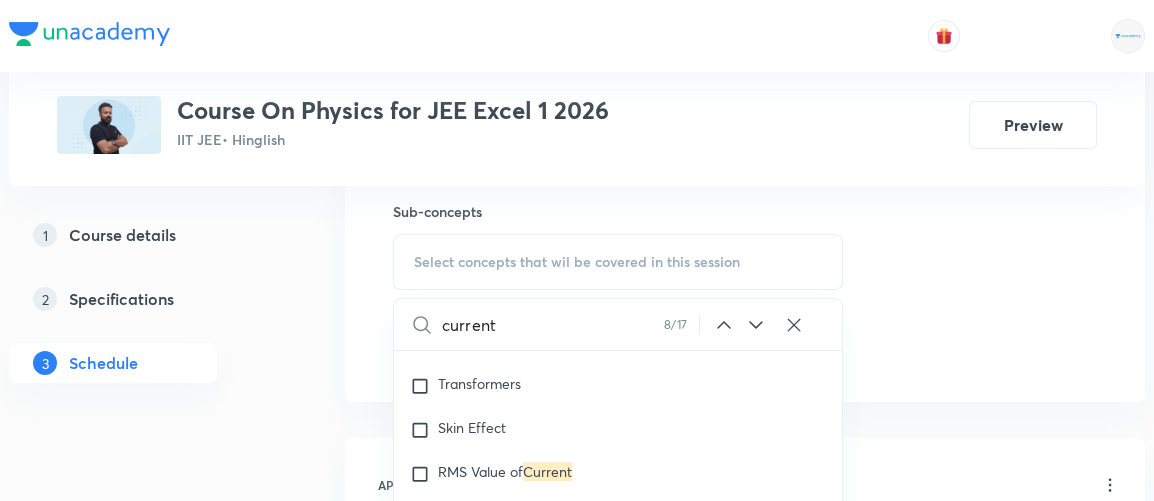 scroll, scrollTop: 23889, scrollLeft: 0, axis: vertical 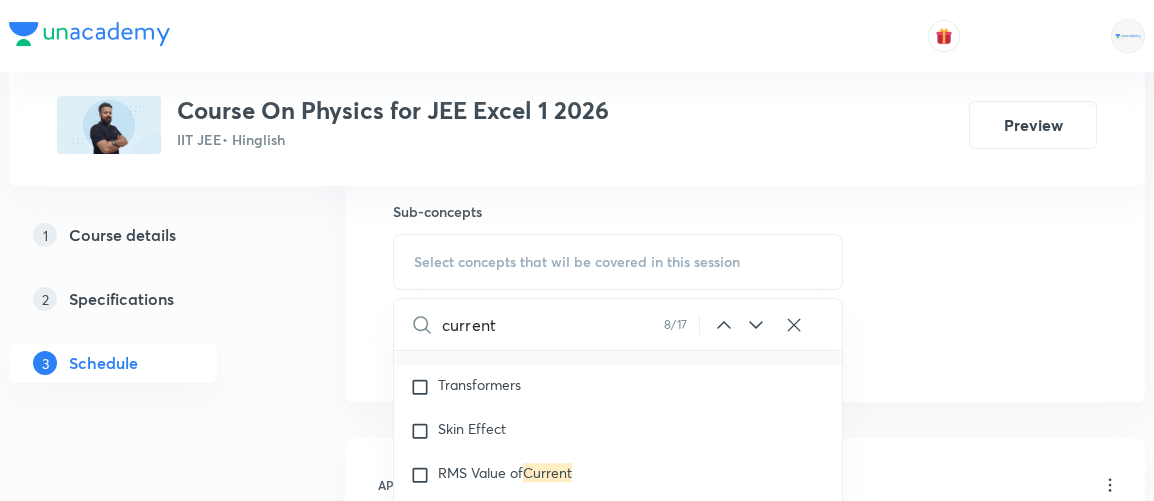 click on "Resonance in Series LCR Circuit" at bounding box center (539, 340) 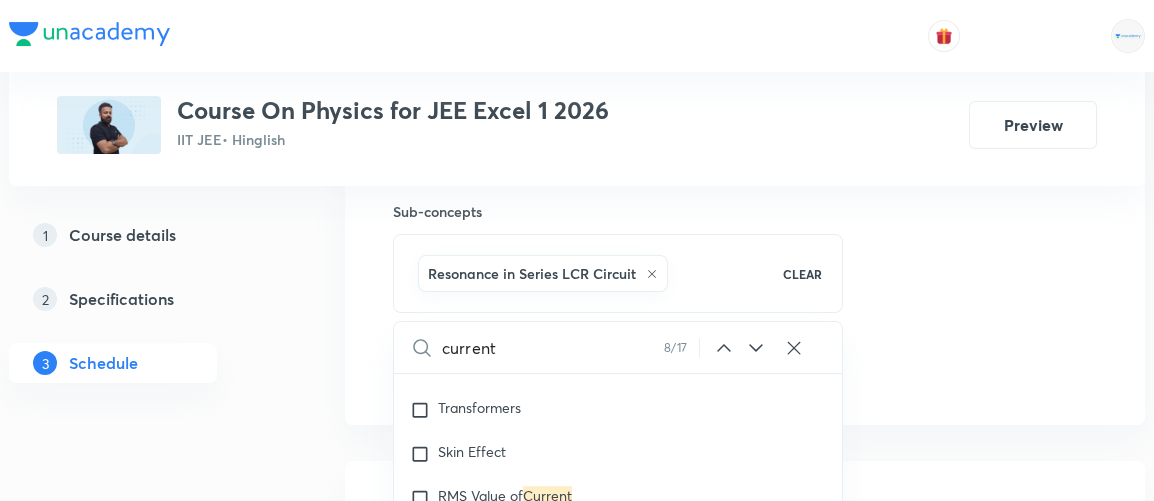 click on "Plus Courses Course On Physics for JEE Excel 1 2026 IIT JEE  • Hinglish Preview 1 Course details 2 Specifications 3 Schedule Schedule 75  classes Session  76 Live class Session title 23/99 Alternating Current 4/8 ​ Schedule for Aug 2, 2025, 4:05 PM ​ Duration (in minutes) 80 ​   Session type Online Offline Room 103 TOIB Sub-concepts Resonance in Series LCR Circuit CLEAR current 8 / 17 ​ Physics Mock Questions Physics Mock Questions Covered previously Group_Test Covered previously Mathematical Tools Vectors and Scalars  Covered previously Elementary Algebra Covered previously Basic Trigonometry Covered previously Addition of Vectors Covered previously 2D and 3D Geometry Covered previously Representation of Vector  Covered previously Components of a Vector Covered previously Functions Covered previously Unit Vectors Covered previously Differentiation Integration Covered previously Rectangular Components of a Vector in Three Dimensions Covered previously Position Vector Covered previously Vectors Units" at bounding box center (577, 5669) 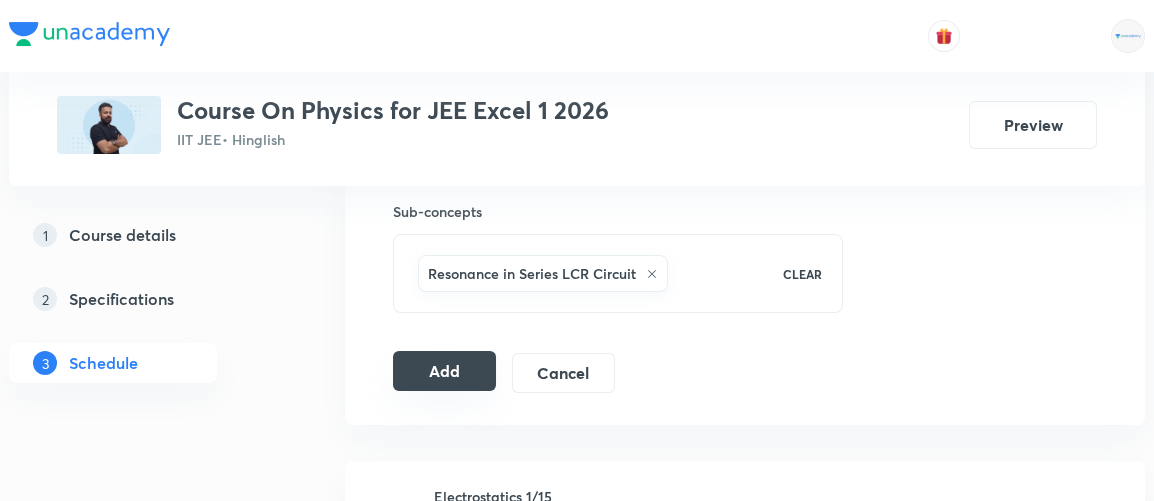 click on "Add" at bounding box center [444, 371] 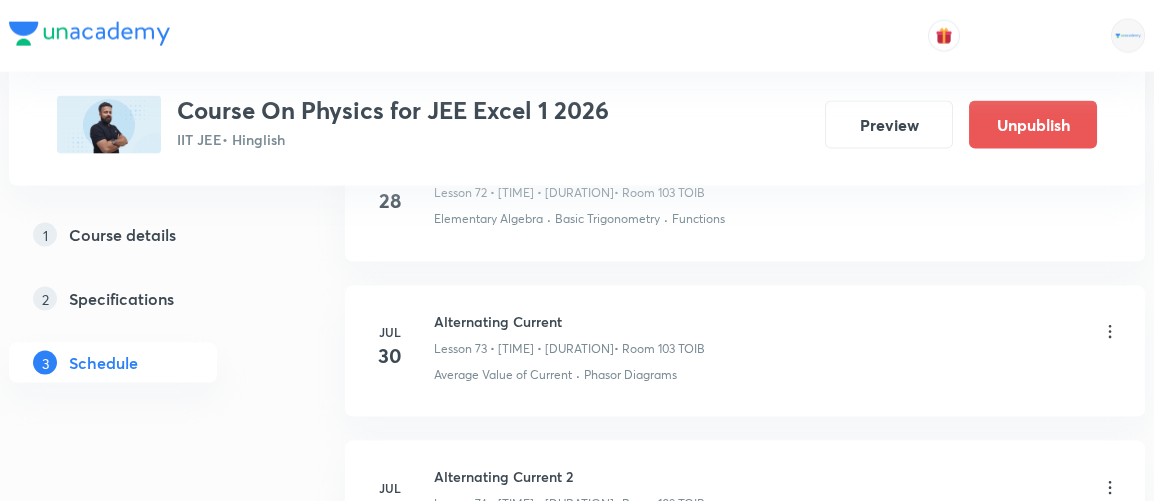 scroll, scrollTop: 11914, scrollLeft: 0, axis: vertical 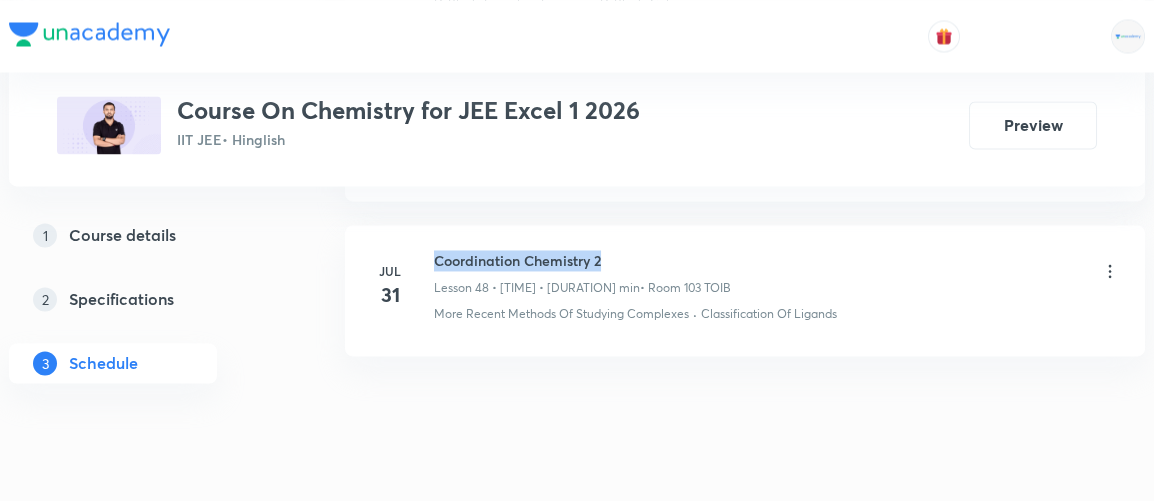 drag, startPoint x: 436, startPoint y: 217, endPoint x: 630, endPoint y: 210, distance: 194.12625 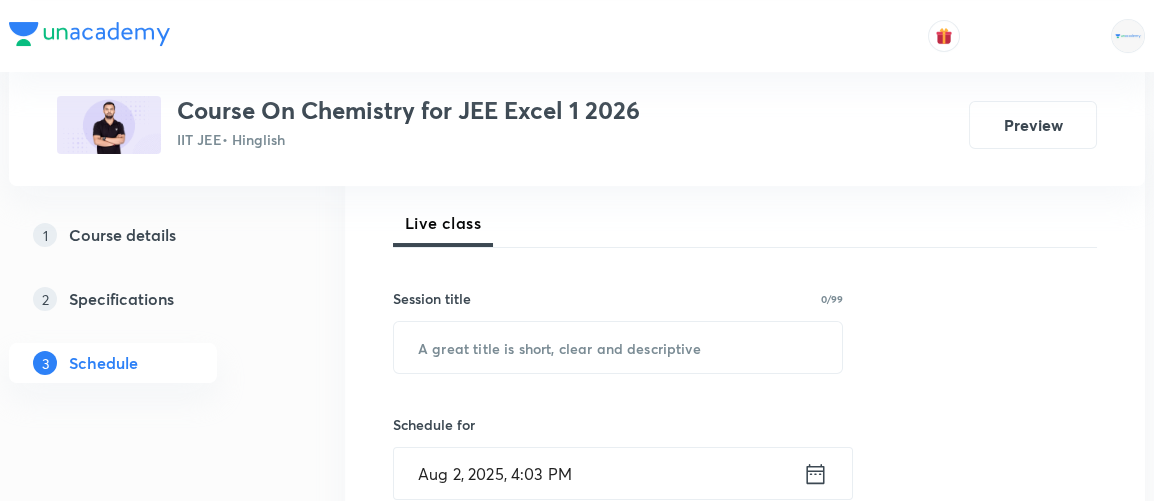 scroll, scrollTop: 279, scrollLeft: 0, axis: vertical 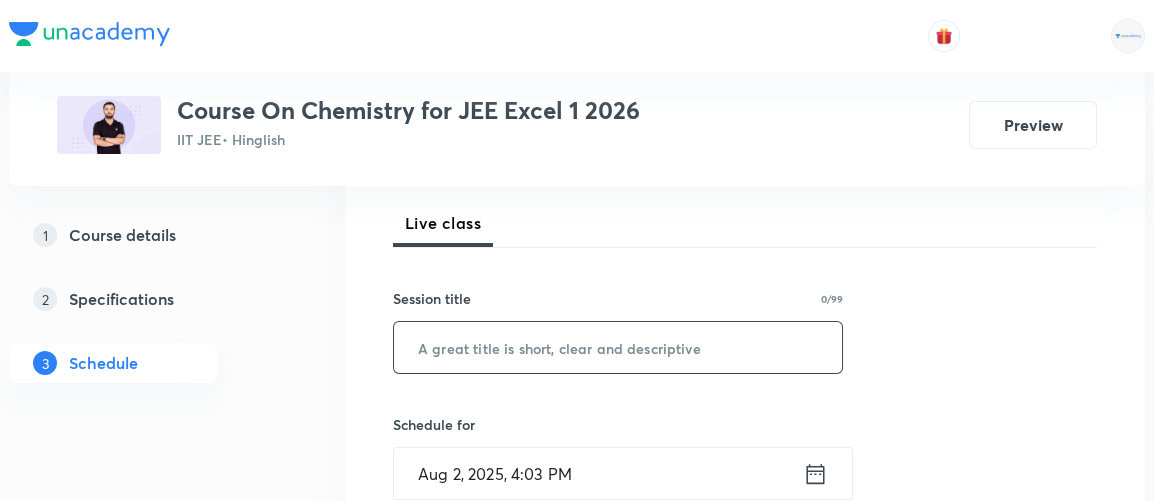 click at bounding box center [618, 347] 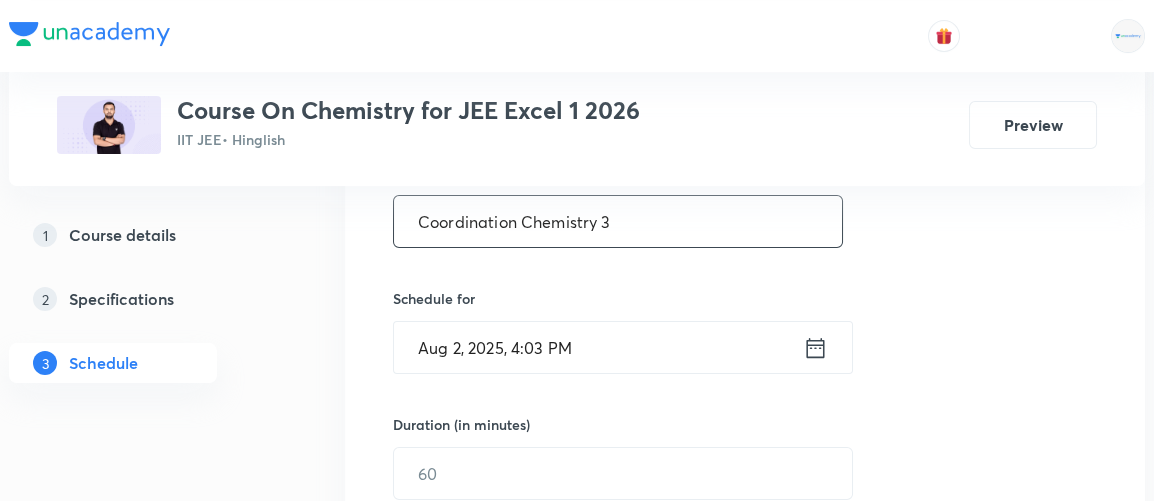 scroll, scrollTop: 407, scrollLeft: 0, axis: vertical 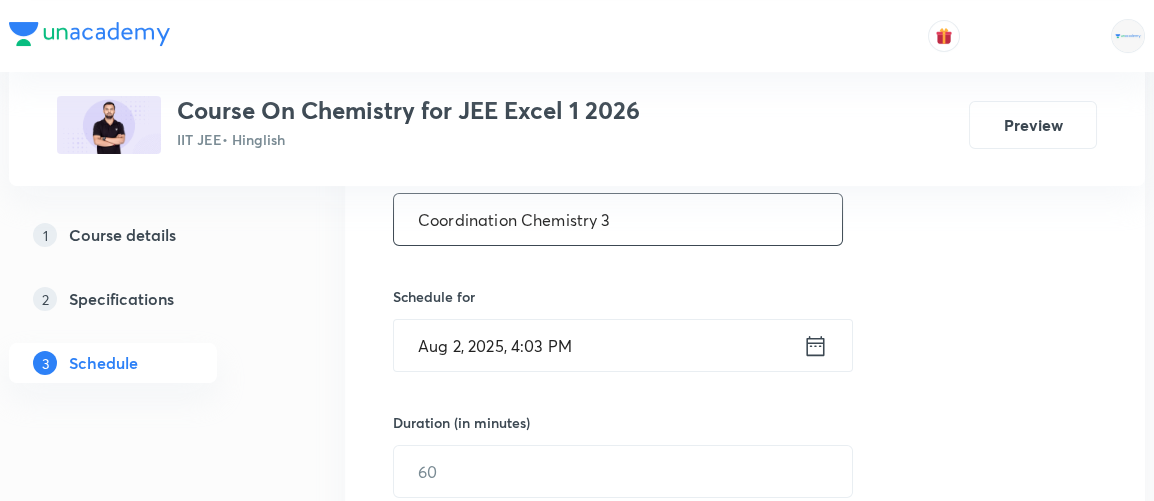 type on "Coordination Chemistry 3" 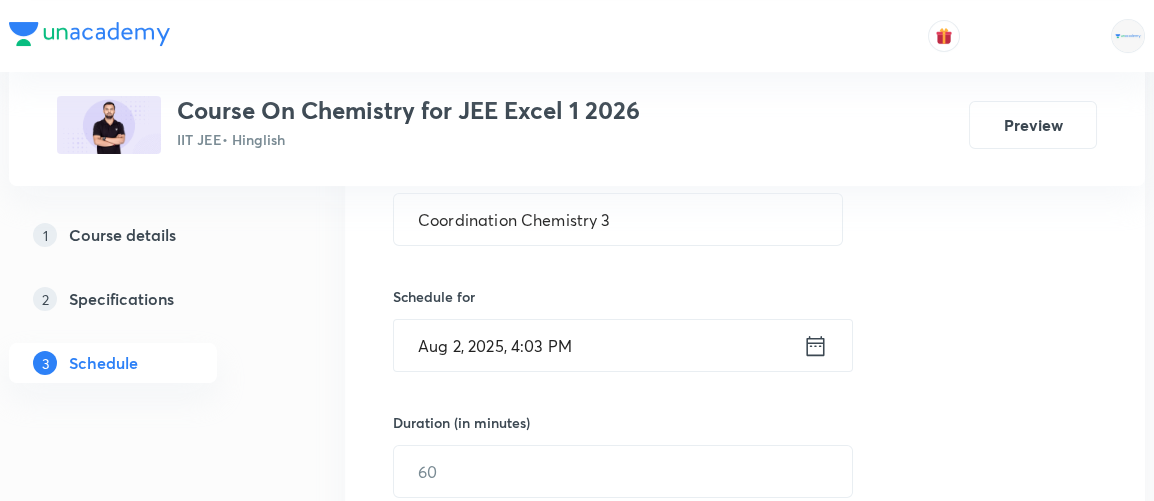 click 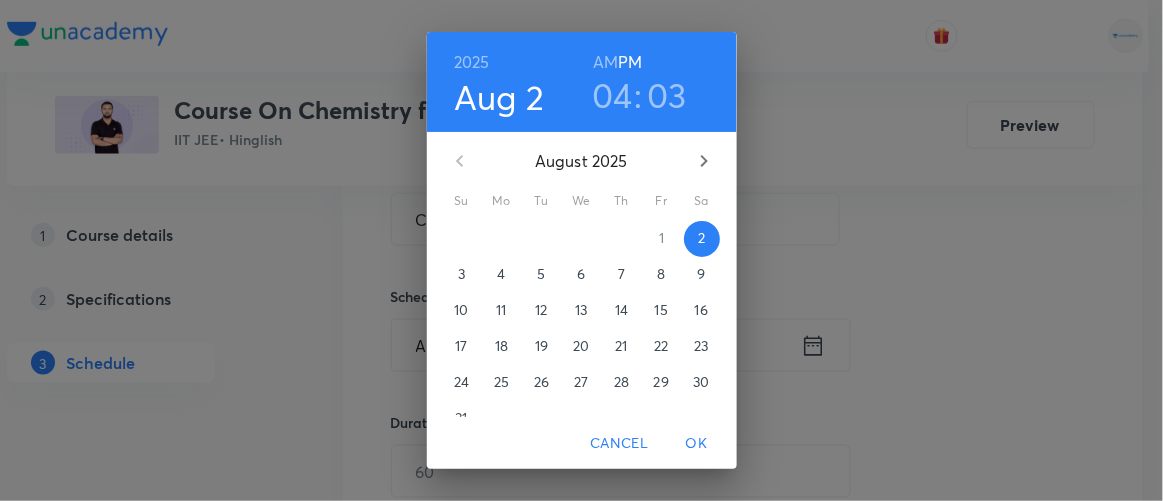 click on "04" at bounding box center (612, 95) 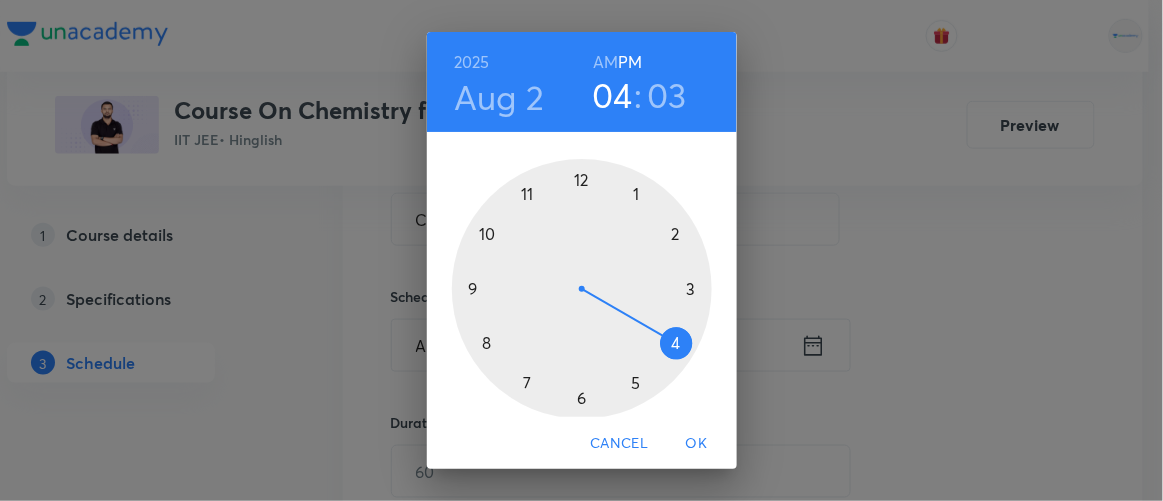 click at bounding box center (582, 289) 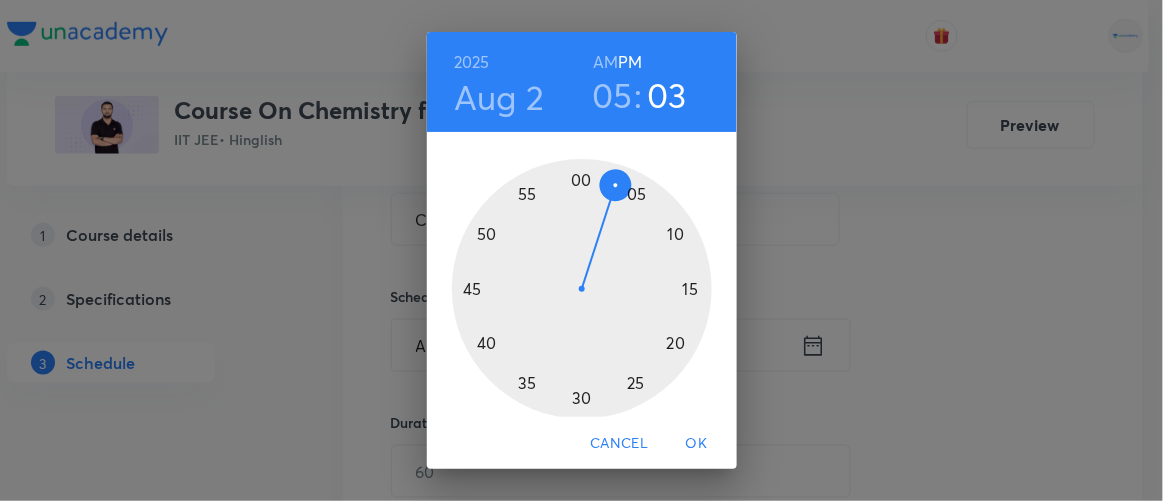 click at bounding box center (582, 289) 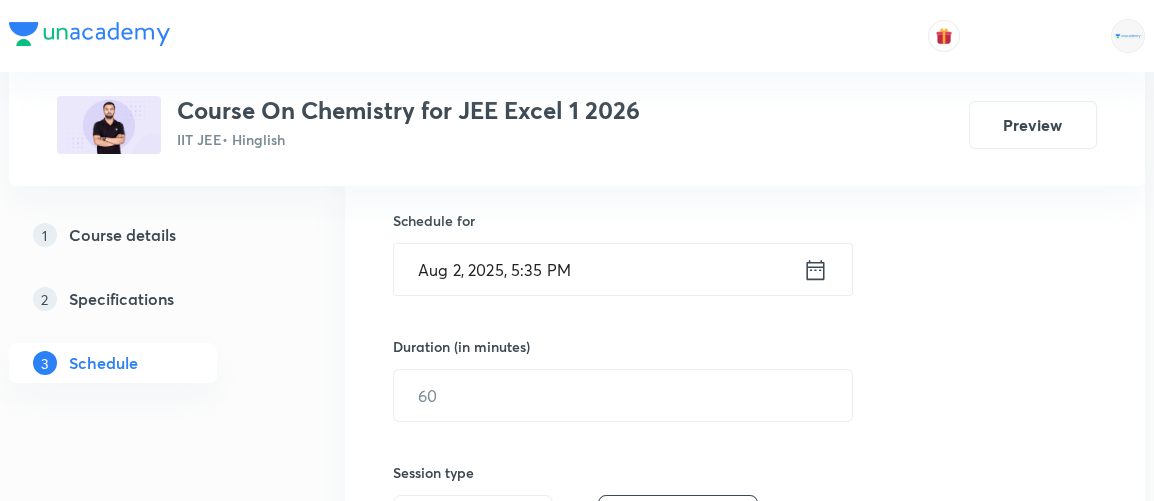 scroll, scrollTop: 489, scrollLeft: 0, axis: vertical 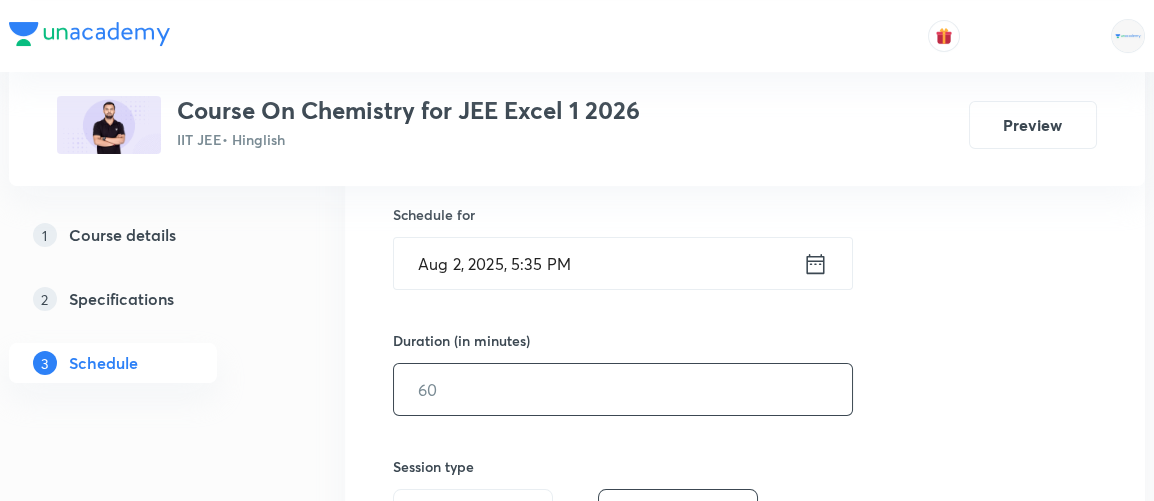 click at bounding box center [623, 389] 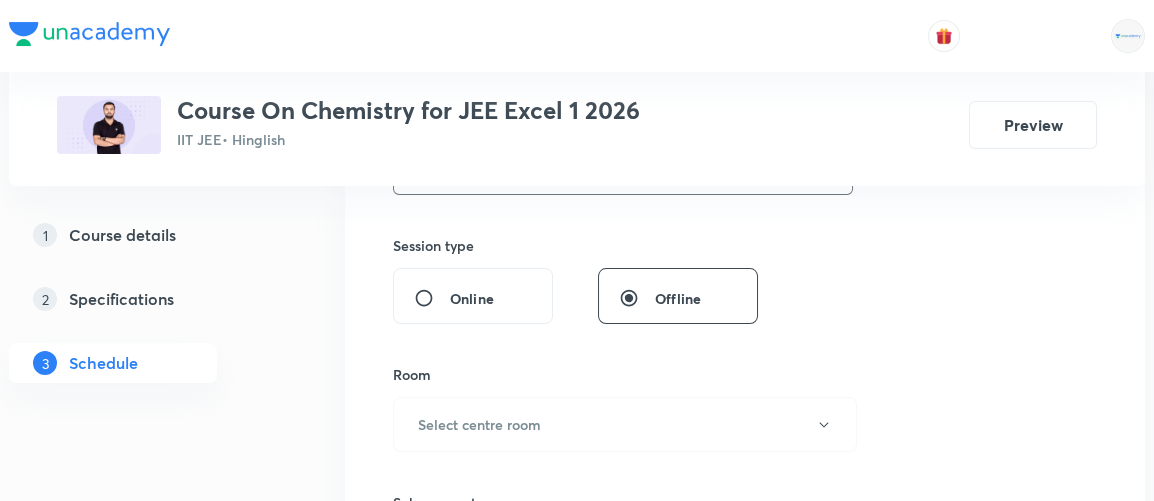 scroll, scrollTop: 714, scrollLeft: 0, axis: vertical 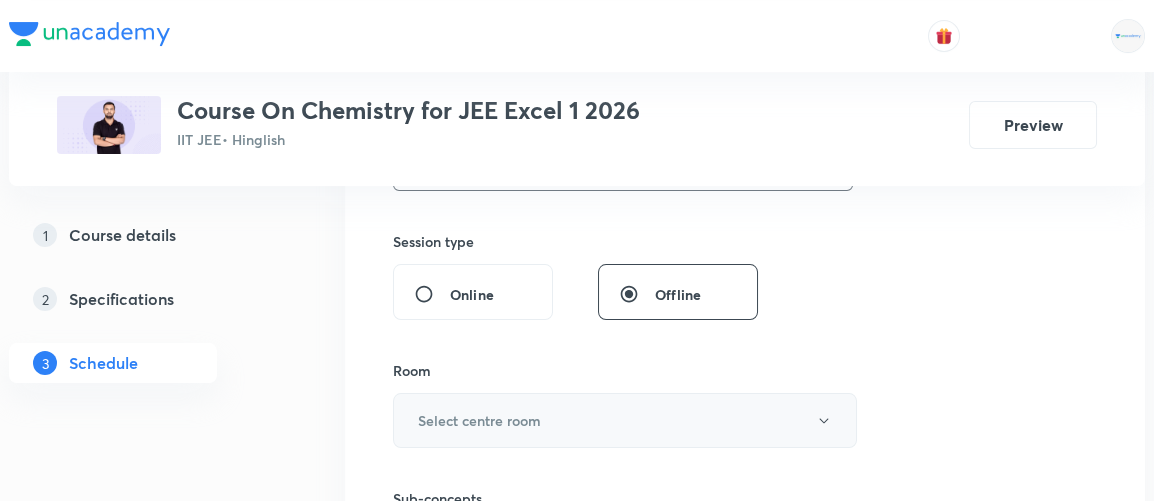 type on "85" 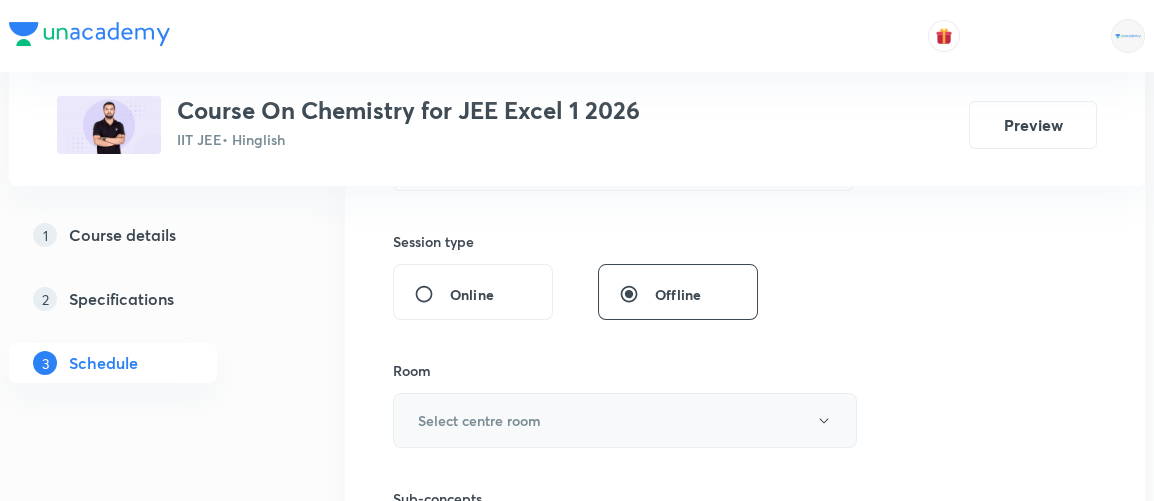 click on "Select centre room" at bounding box center [479, 420] 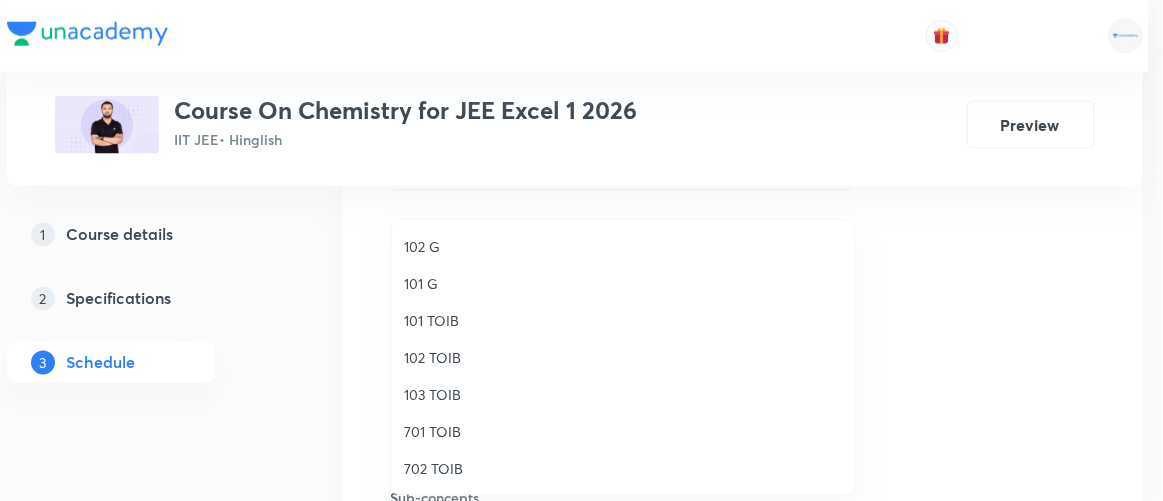 click on "103 TOIB" at bounding box center (623, 394) 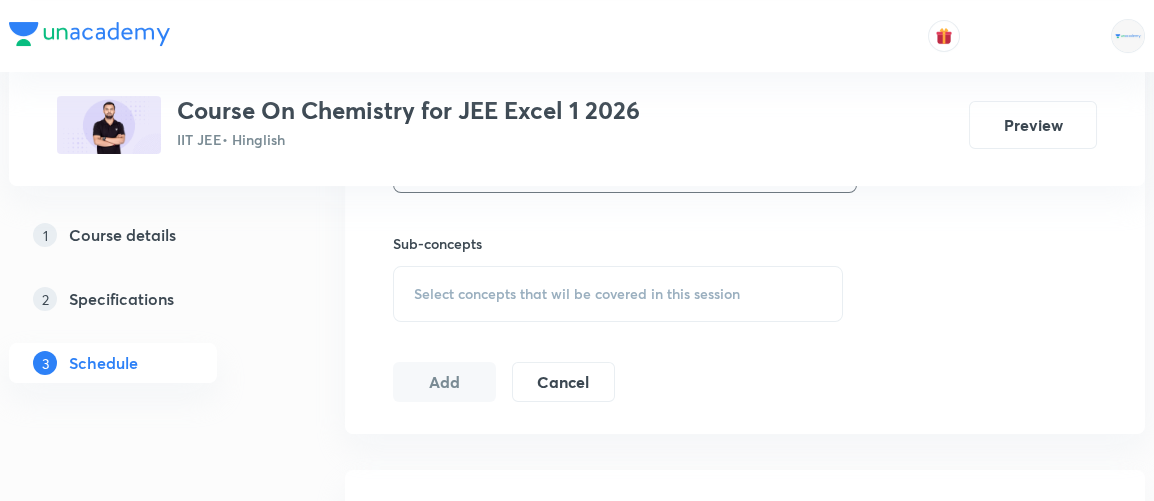 scroll, scrollTop: 978, scrollLeft: 0, axis: vertical 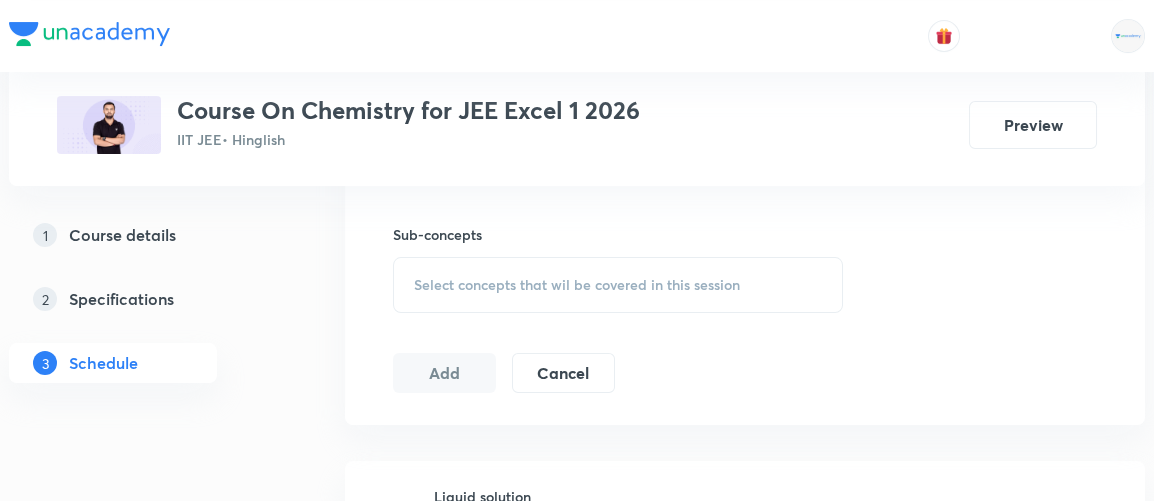 click on "Select concepts that wil be covered in this session" at bounding box center (577, 285) 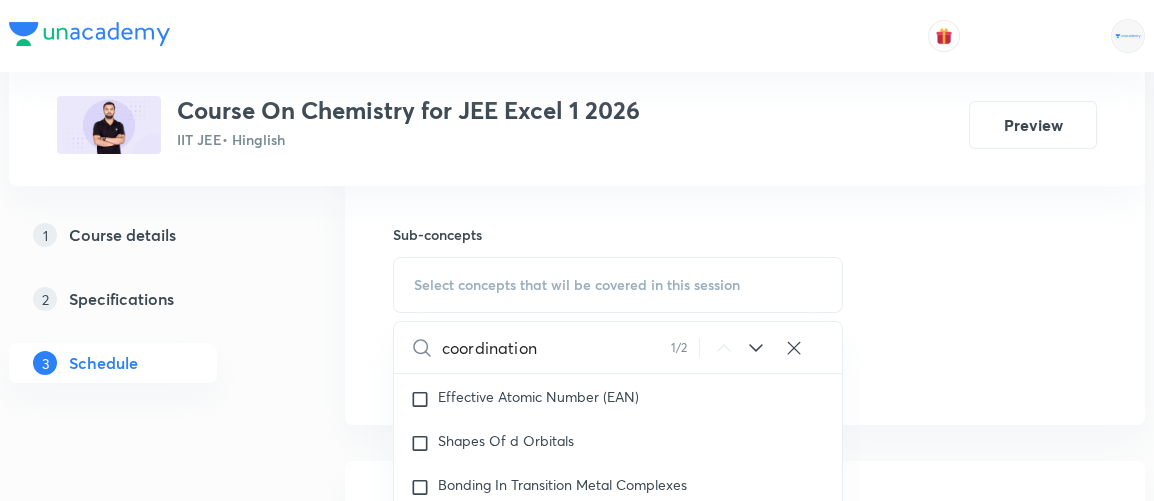 scroll, scrollTop: 26610, scrollLeft: 0, axis: vertical 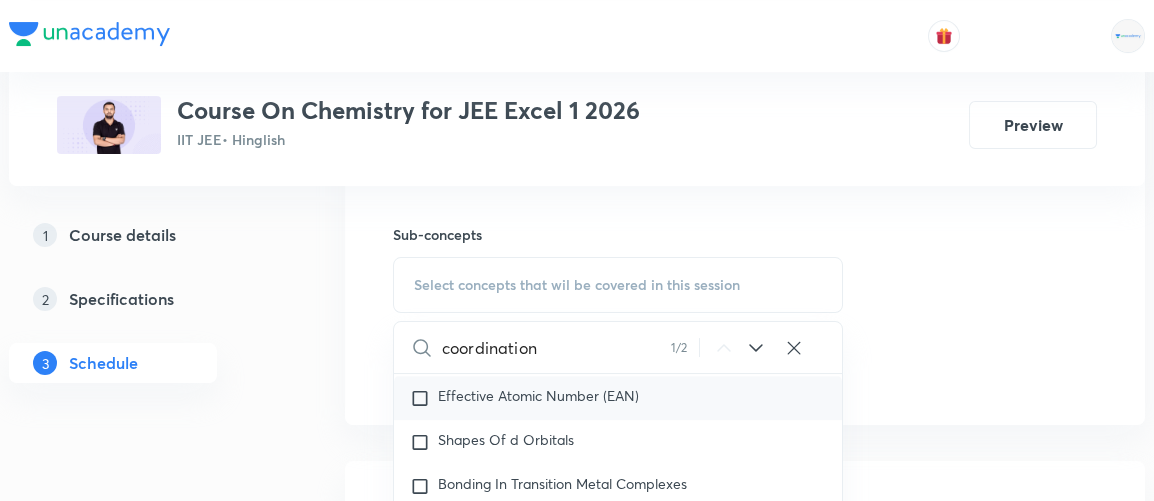 type on "coordination" 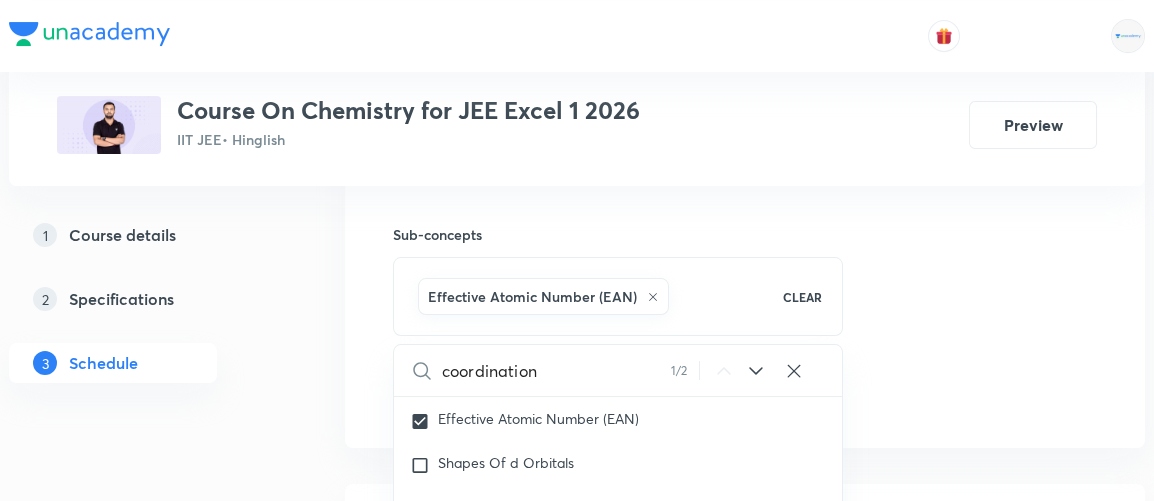 click on "Plus Courses Course On Chemistry for JEE Excel 1 2026 IIT JEE  • Hinglish Preview 1 Course details 2 Specifications 3 Schedule Schedule 48  classes Session  49 Live class Session title 24/99 Coordination Chemistry 3 ​ Schedule for Aug 2, 2025, 5:35 PM ​ Duration (in minutes) 85 ​   Session type Online Offline Room 103 TOIB Sub-concepts Effective Atomic Number (EAN) CLEAR coordination 1 / 2 ​ Chemistry Mock Questions Chemistry Mock Questions Covered previously Chemistry Previous Year Chemistry Previous Year Covered previously General Topics & Mole Concept Basic Concepts Covered previously Basic Introduction Covered previously Percentage Composition Covered previously Stoichiometry Covered previously Principle of Atom Conservation (POAC) Relation between Stoichiometric Quantities Covered previously Application of Mole Concept: Gravimetric Analysis Different Laws Covered previously Formula and Composition Concentration Terms Covered previously Some basic concepts of Chemistry Covered previously Payload" at bounding box center (577, 3608) 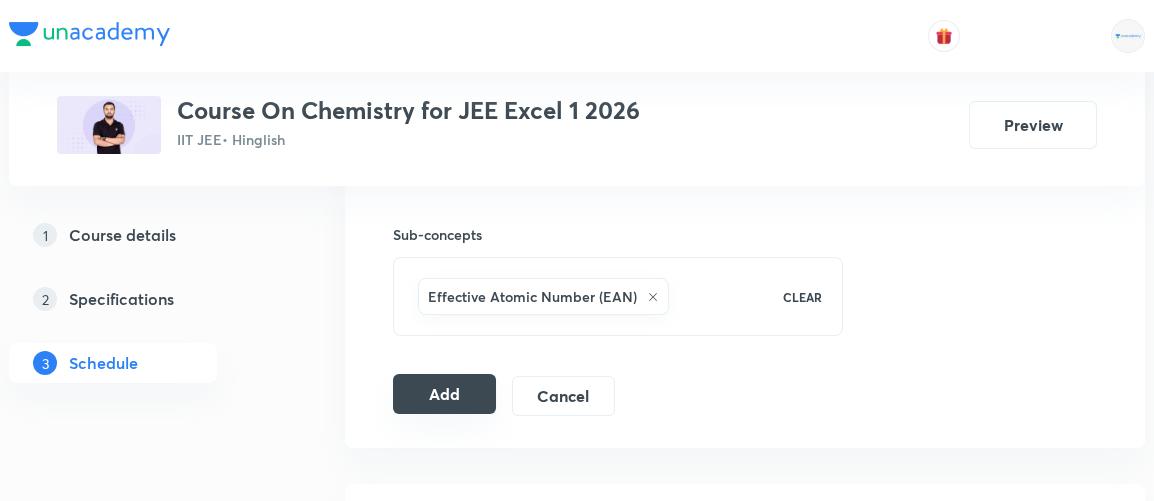 click on "Add" at bounding box center [444, 394] 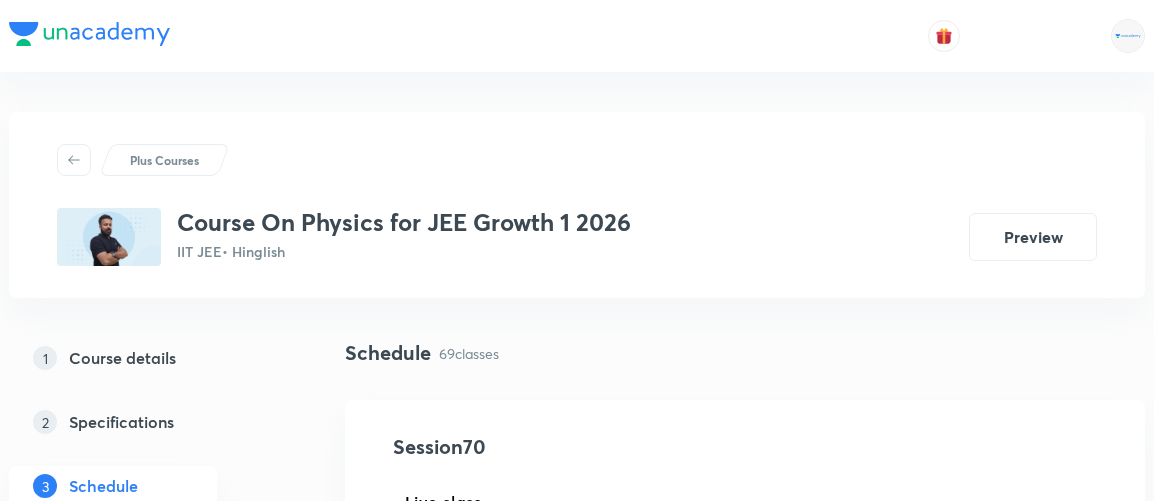 scroll, scrollTop: 0, scrollLeft: 0, axis: both 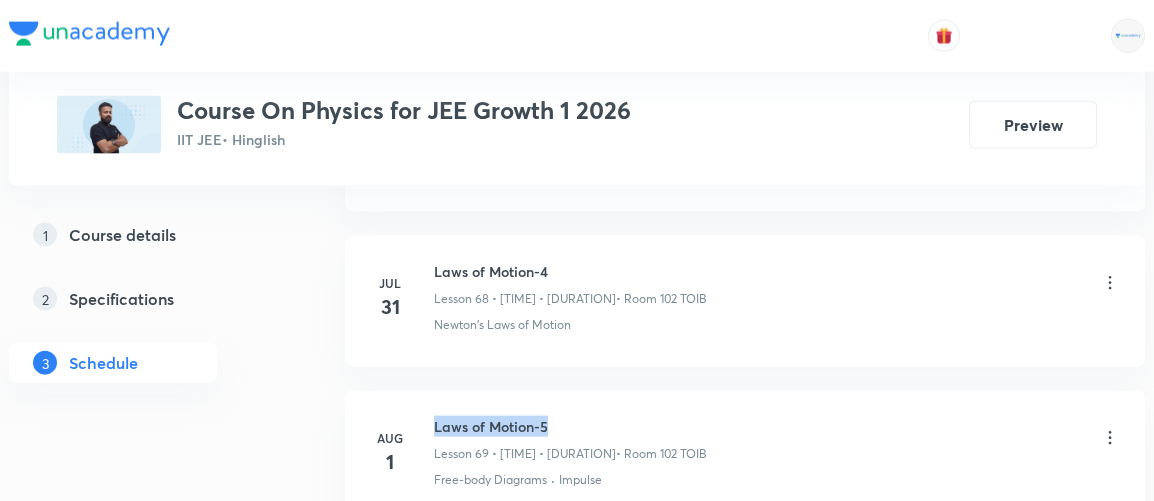 drag, startPoint x: 434, startPoint y: 367, endPoint x: 578, endPoint y: 354, distance: 144.58562 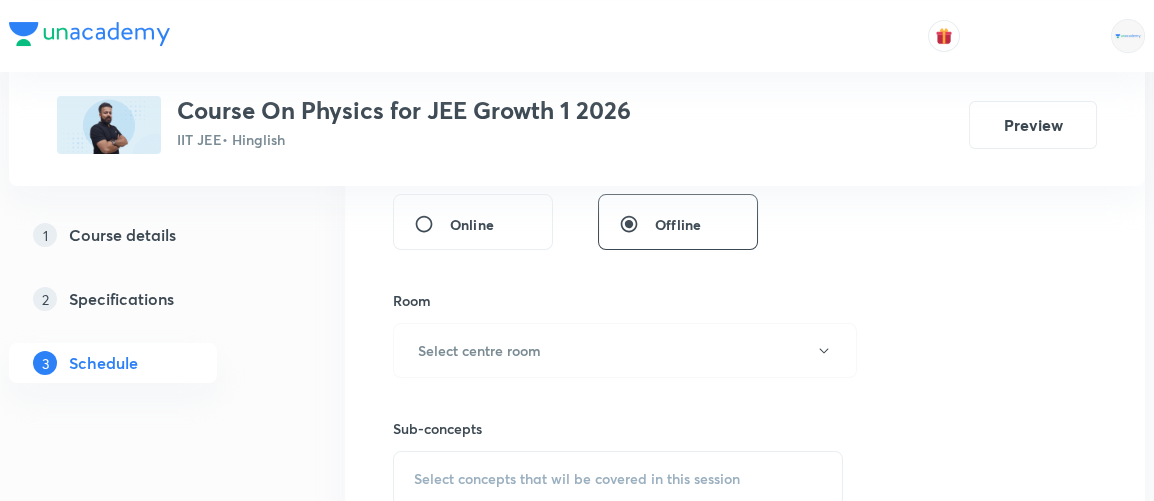 scroll, scrollTop: 0, scrollLeft: 0, axis: both 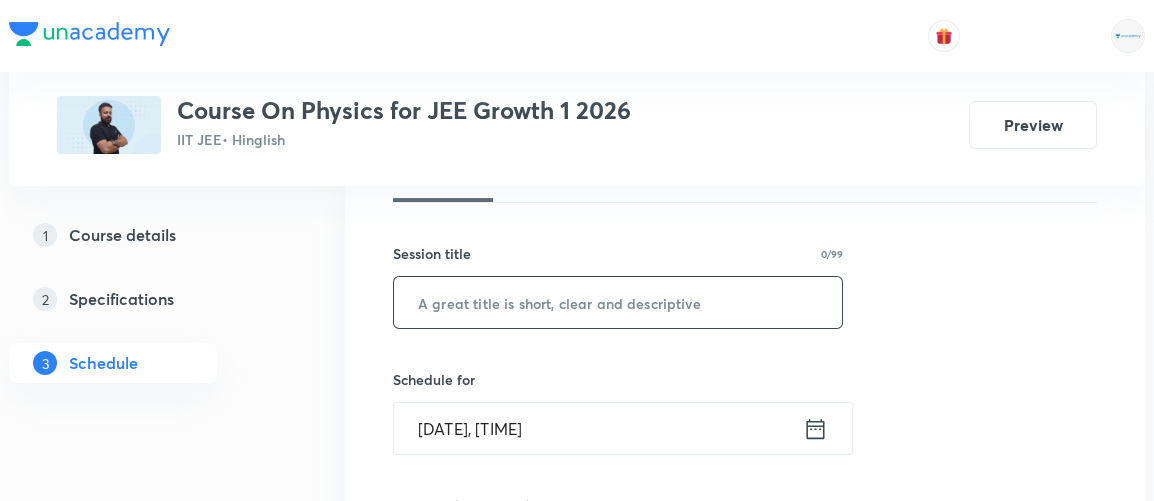 click at bounding box center (618, 302) 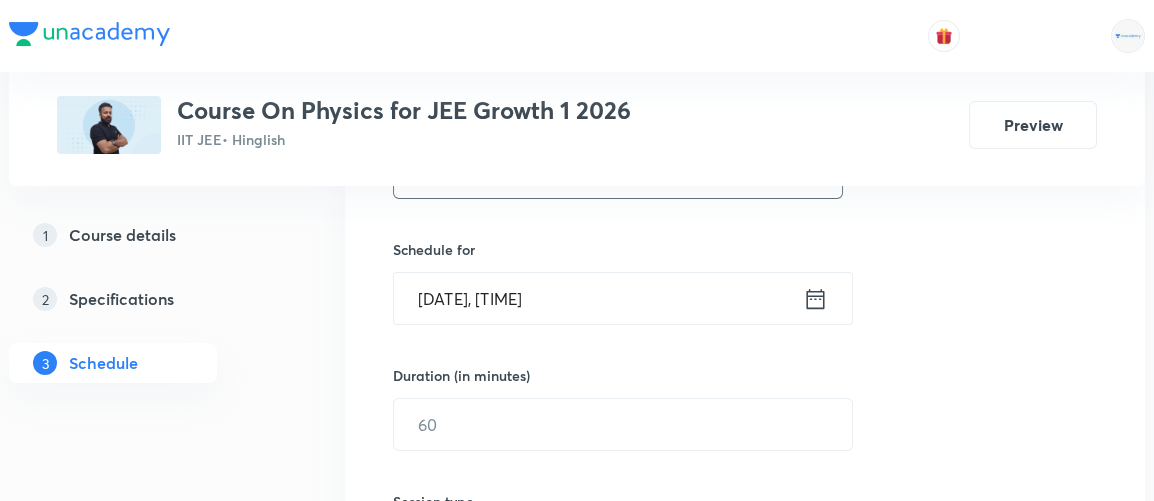 scroll, scrollTop: 470, scrollLeft: 0, axis: vertical 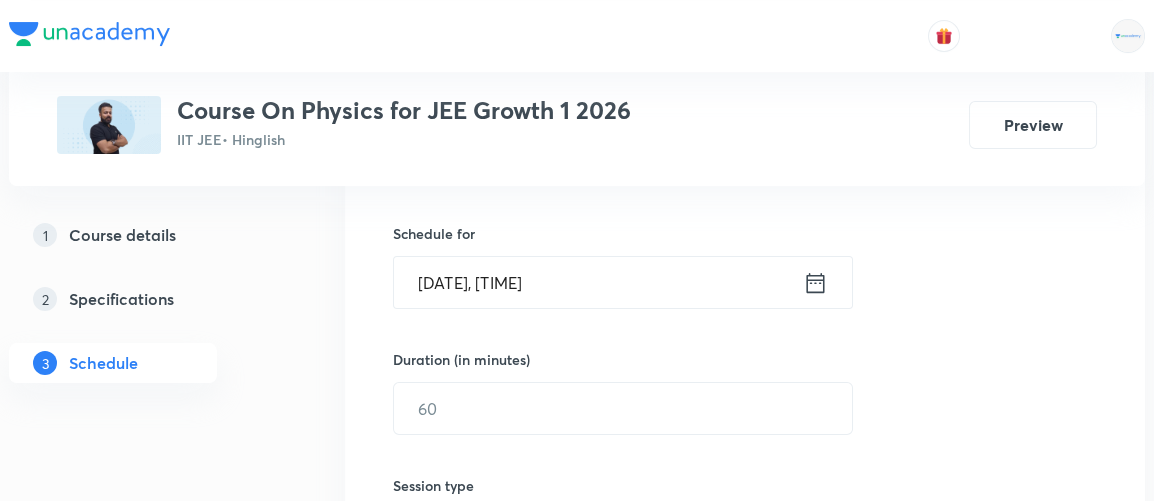 type on "Laws of Motion-6" 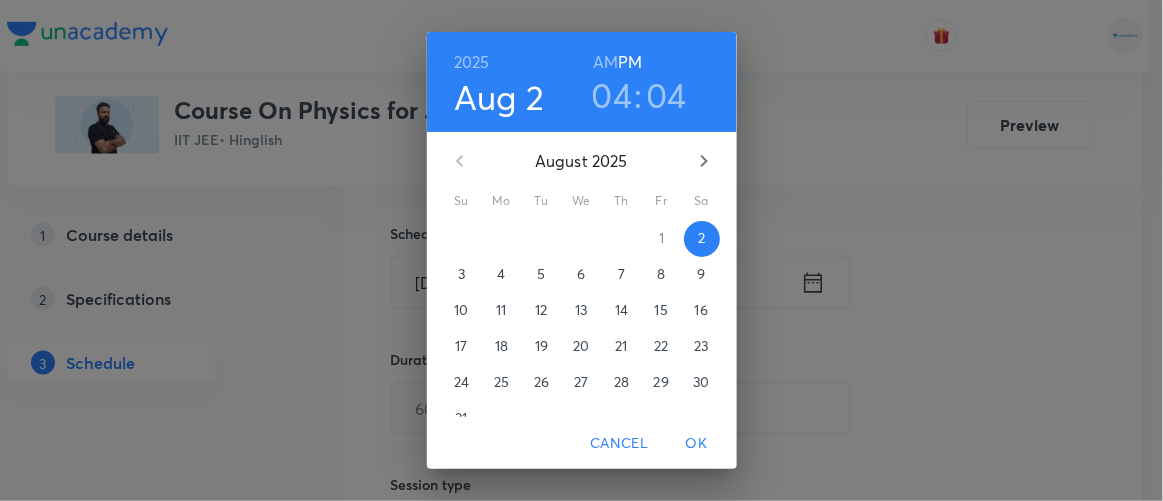click on "04" at bounding box center (612, 95) 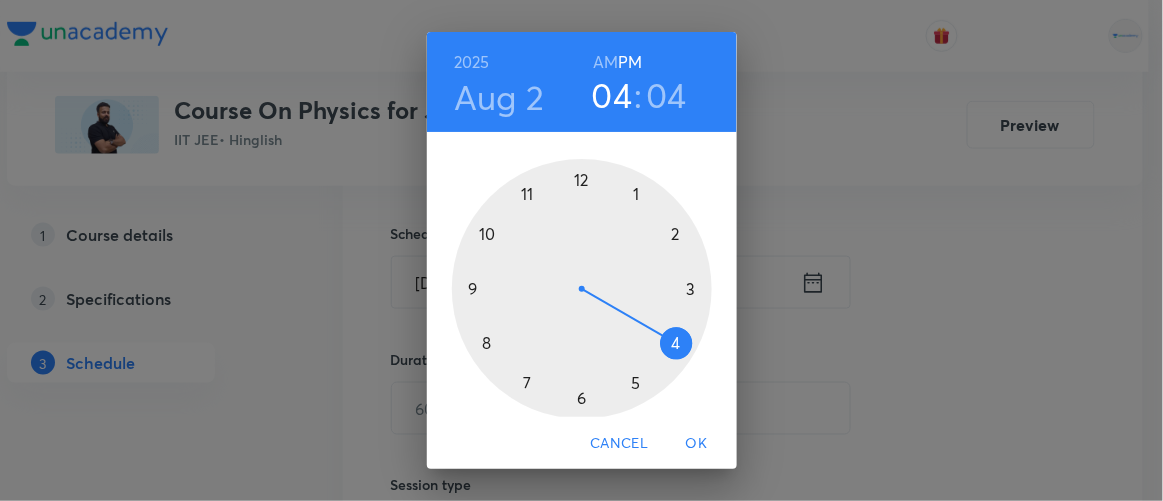 click at bounding box center [582, 289] 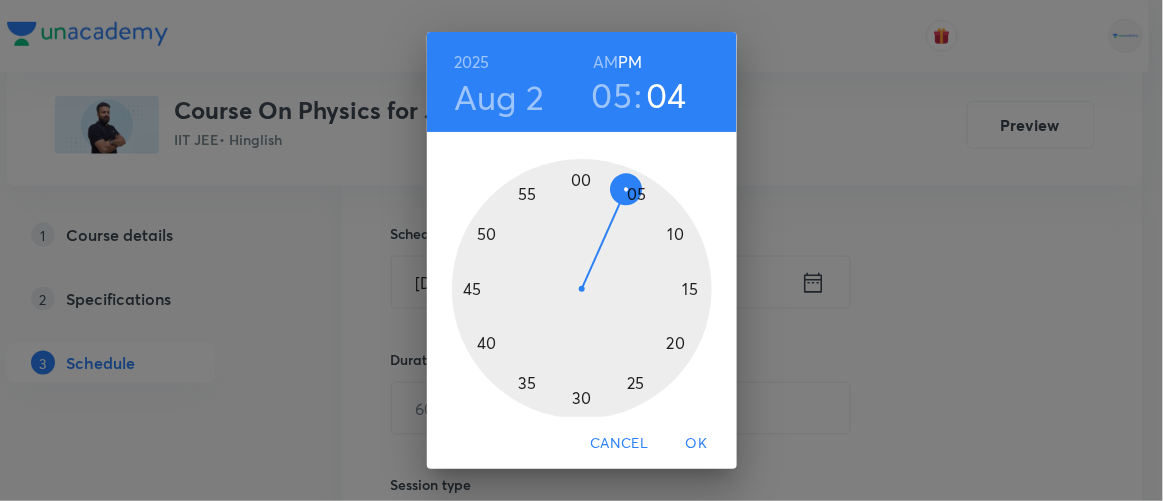 click at bounding box center (582, 289) 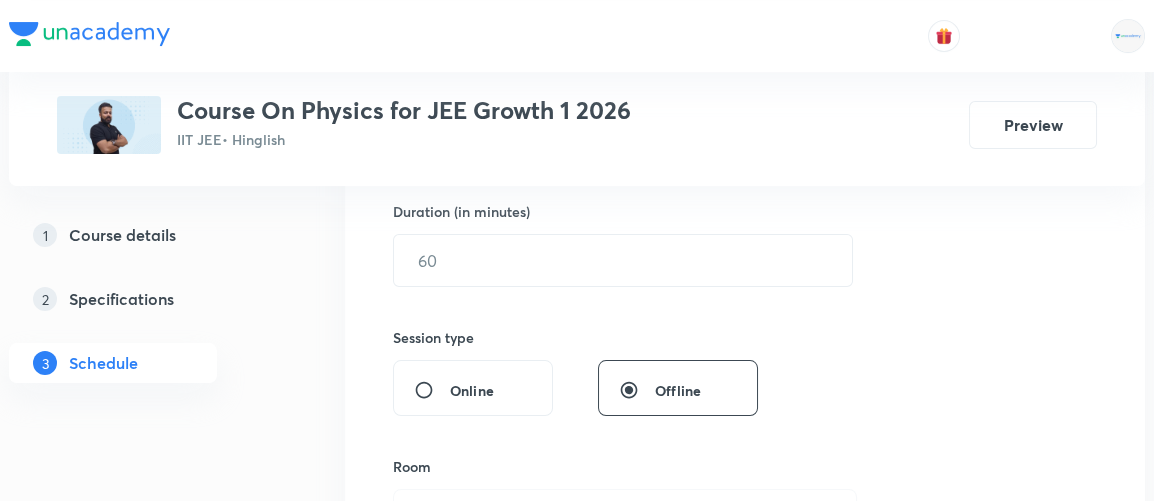 scroll, scrollTop: 619, scrollLeft: 0, axis: vertical 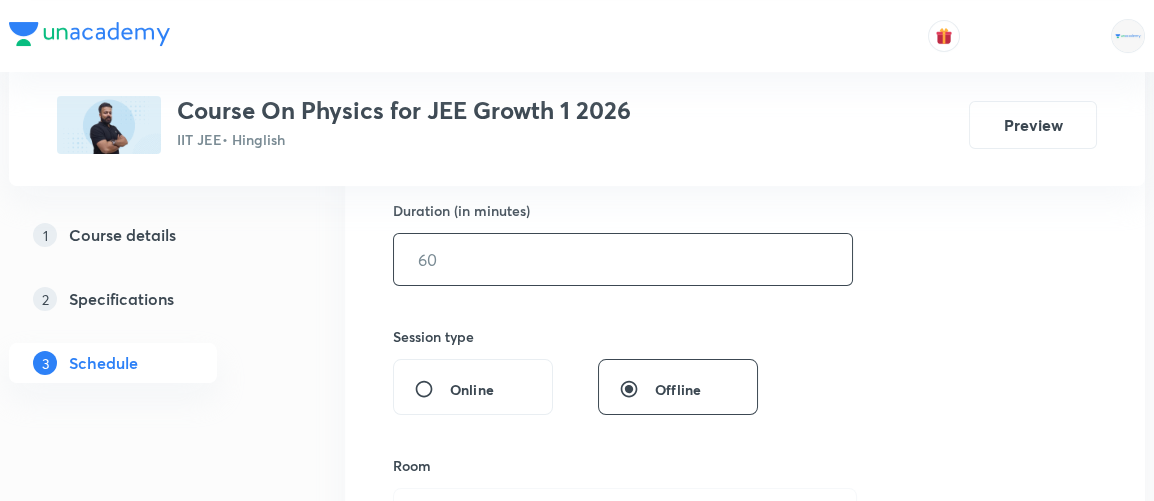 click at bounding box center (623, 259) 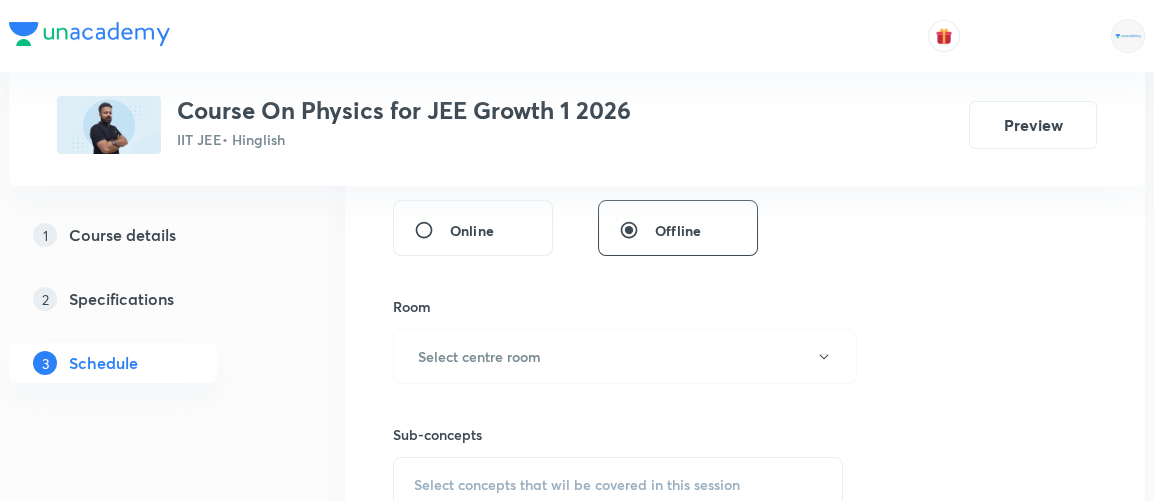 scroll, scrollTop: 779, scrollLeft: 0, axis: vertical 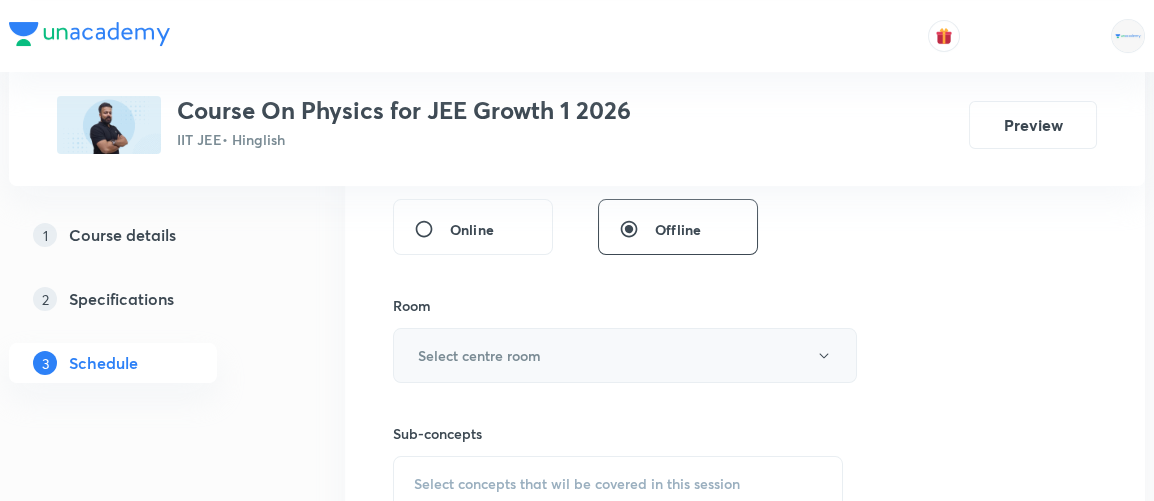 type on "85" 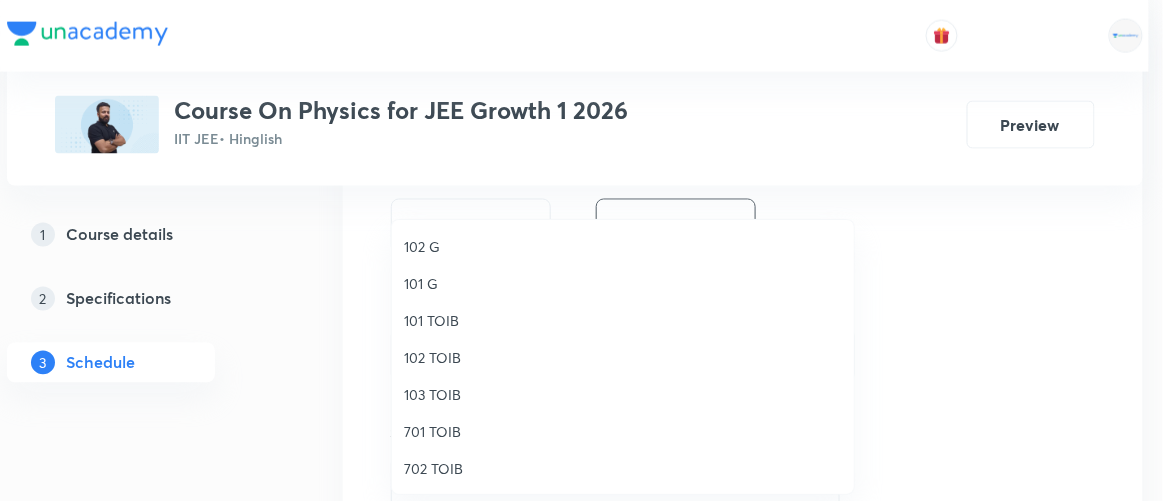 click on "702 TOIB" at bounding box center (623, 468) 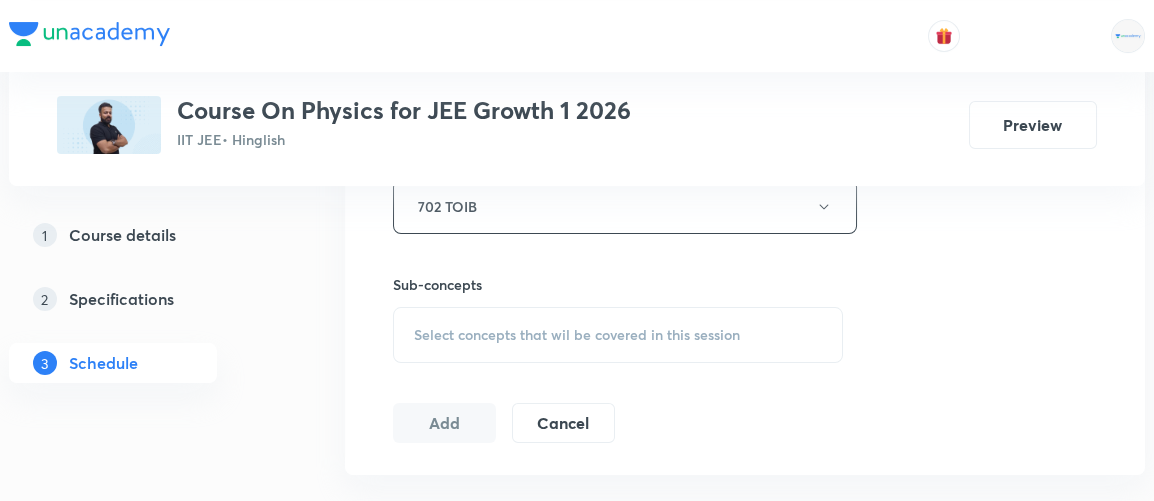 scroll, scrollTop: 930, scrollLeft: 0, axis: vertical 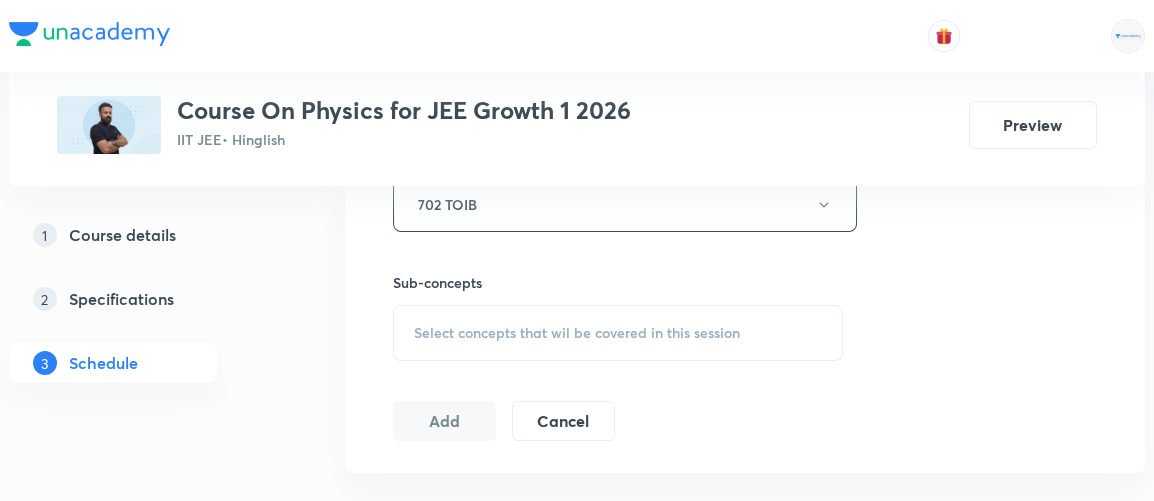 click on "Select concepts that wil be covered in this session" at bounding box center [577, 333] 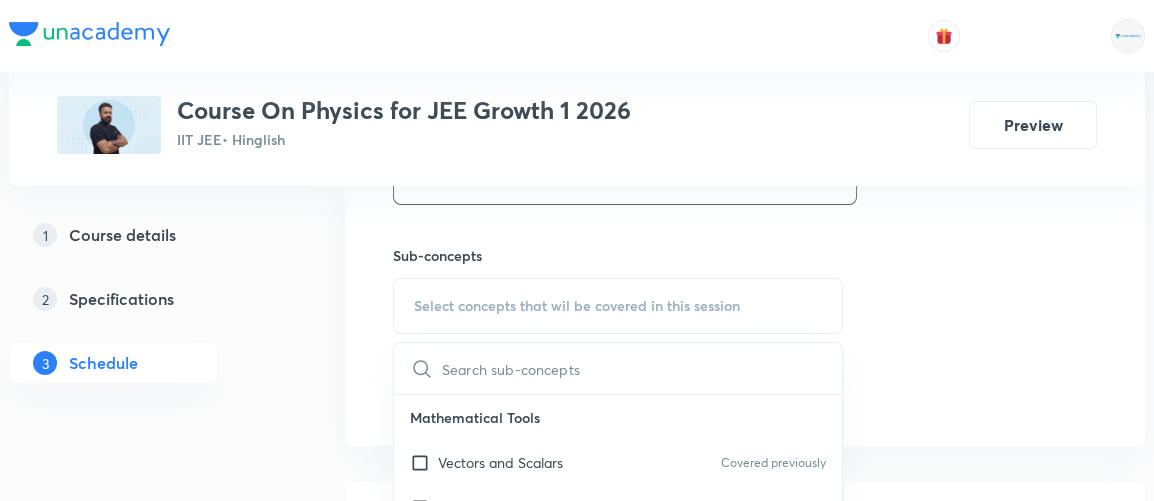 scroll, scrollTop: 987, scrollLeft: 0, axis: vertical 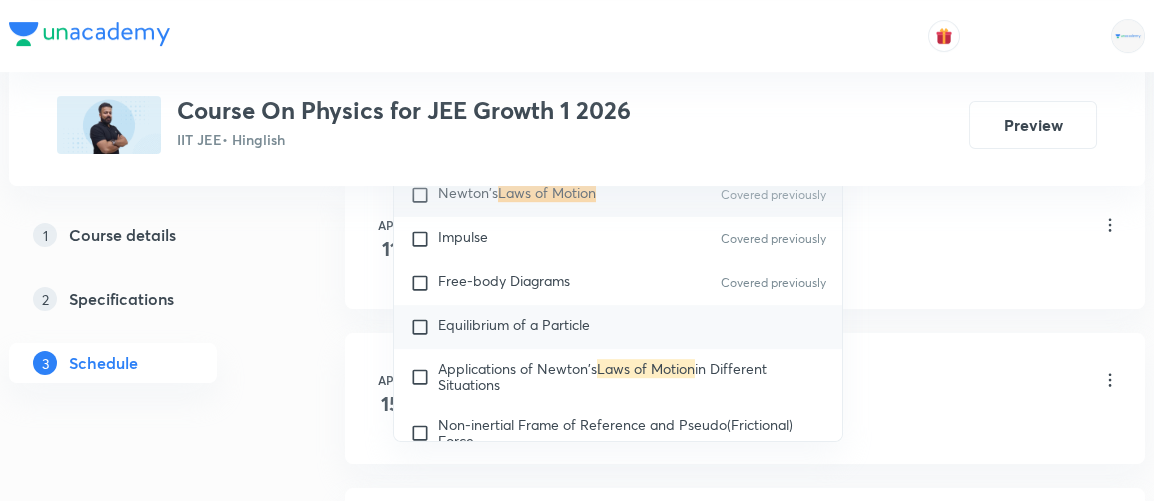 type on "laws of motion" 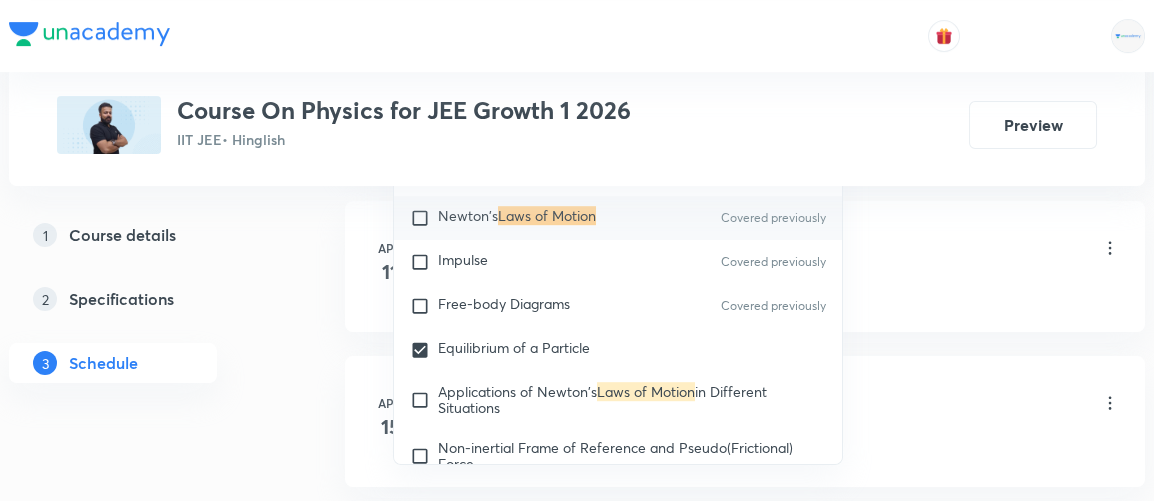 click on "Plus Courses Course On Physics for JEE Growth 1 2026 IIT JEE  • Hinglish Preview 1 Course details 2 Specifications 3 Schedule Schedule 69  classes Session  70 Live class Session title 16/99 Laws of Motion-6 ​ Schedule for Aug 2, 2025, 5:35 PM ​ Duration (in minutes) 85 ​   Session type Online Offline Room 702 TOIB Sub-concepts Equilibrium of a Particle  CLEAR laws of motion 1 / 7 ​ Mathematical Tools Vectors and Scalars  Covered previously Elementary Algebra Covered previously Basic Trigonometry Covered previously Addition of Vectors Covered previously 2D and 3D Geometry Covered previously Representation of Vector  Covered previously Components of a Vector Covered previously Functions Covered previously Unit Vectors Covered previously Differentiation Covered previously Integration Covered previously Rectangular Components of a Vector in Three Dimensions Covered previously Position Vector Covered previously Use of Differentiation & Integration in One Dimensional Motion Covered previously Vectors   11" at bounding box center (577, 4943) 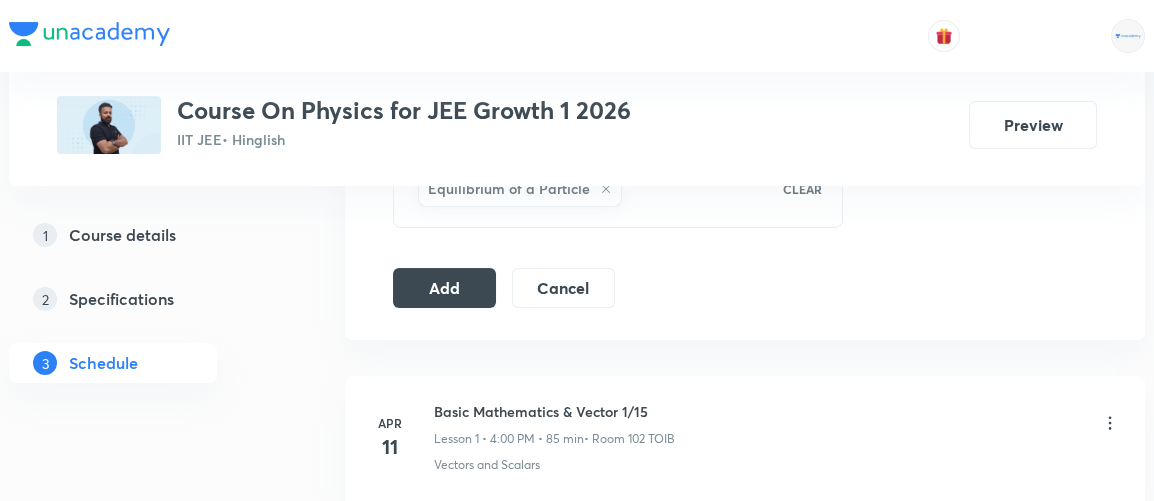 scroll, scrollTop: 1085, scrollLeft: 0, axis: vertical 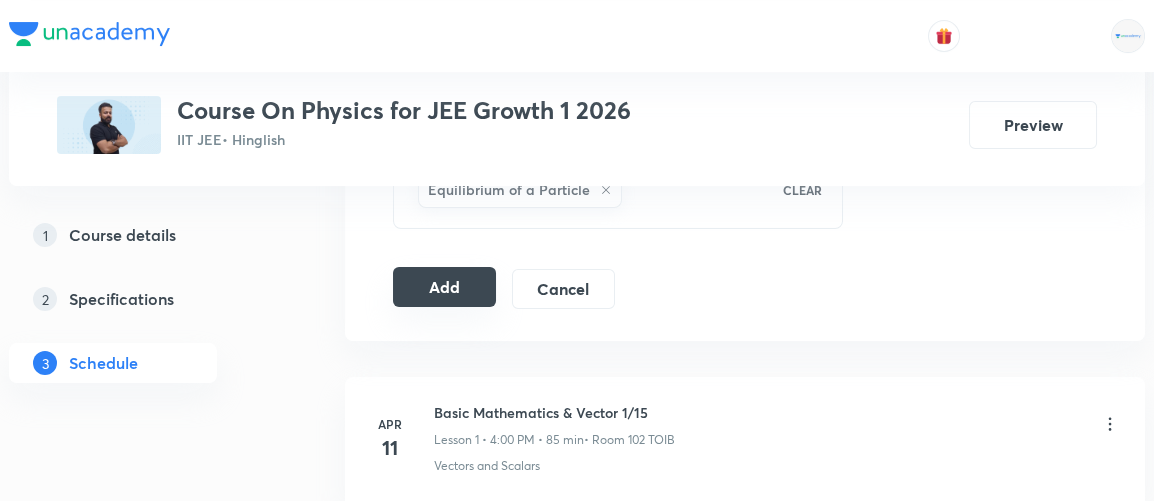 click on "Add" at bounding box center (444, 287) 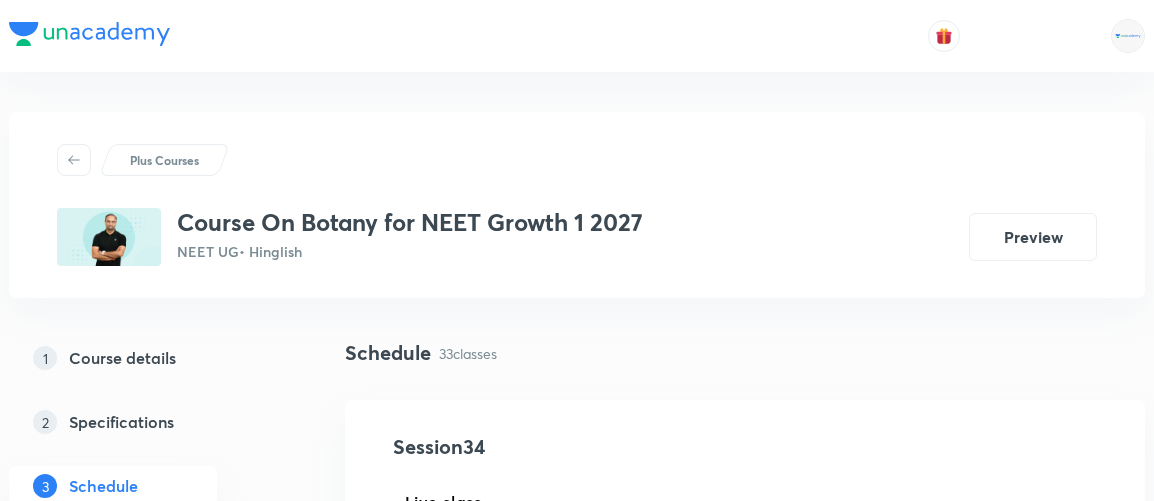 scroll, scrollTop: 0, scrollLeft: 0, axis: both 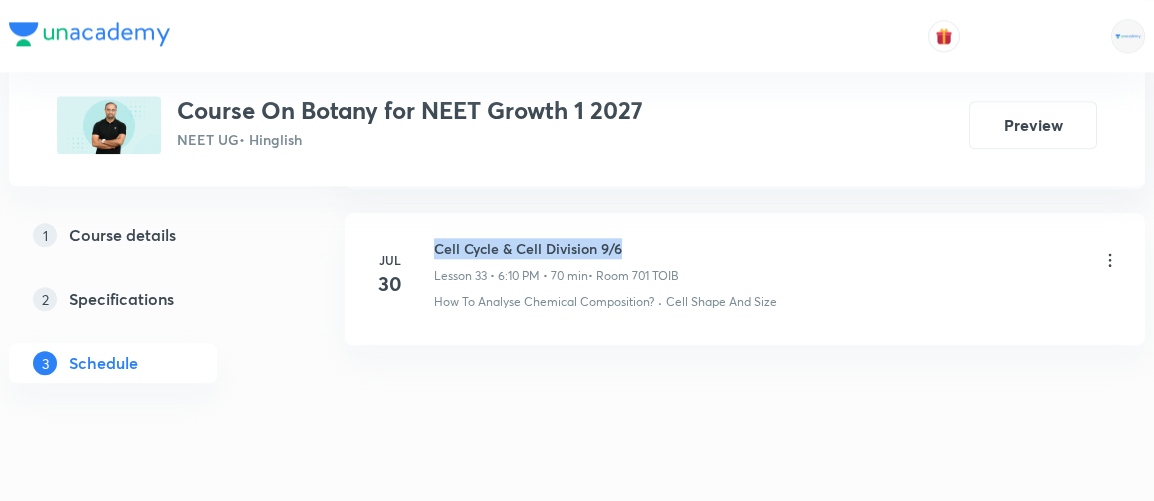 drag, startPoint x: 436, startPoint y: 217, endPoint x: 639, endPoint y: 203, distance: 203.4822 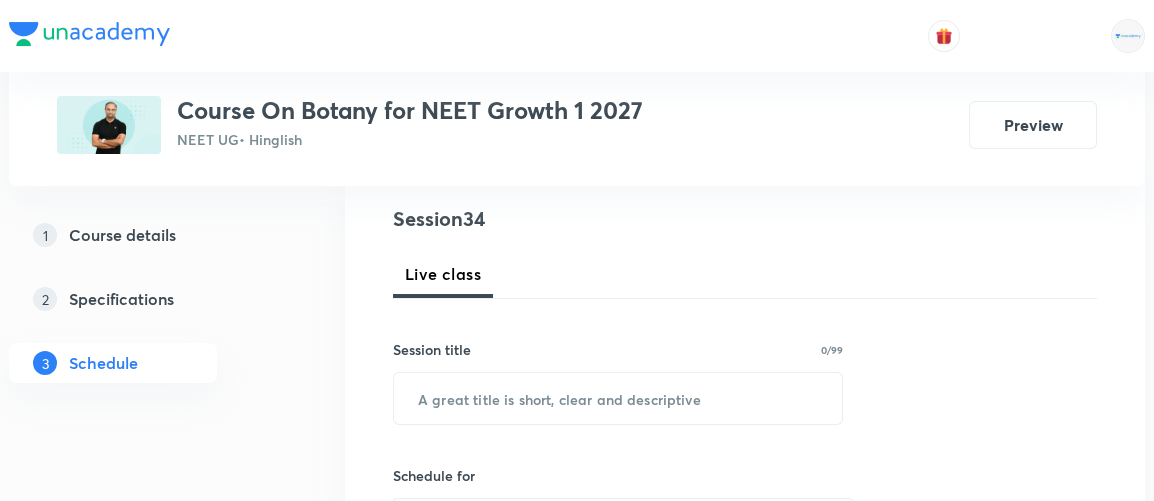 scroll, scrollTop: 229, scrollLeft: 0, axis: vertical 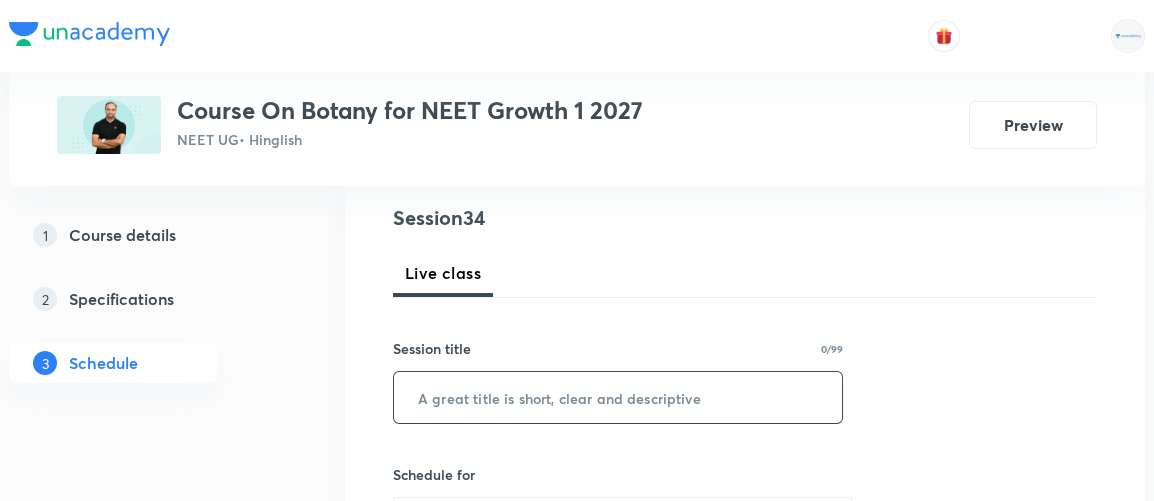 click at bounding box center (618, 397) 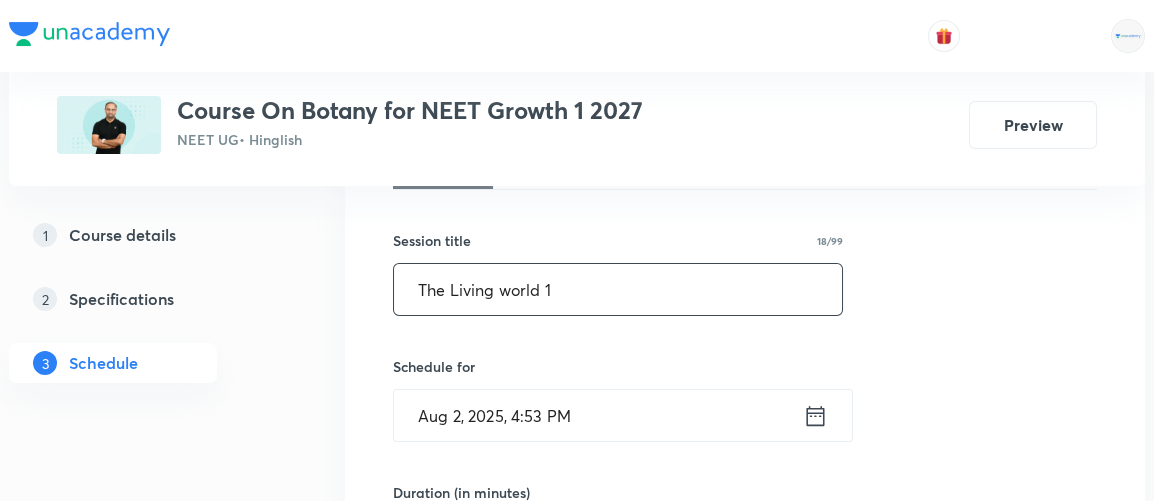 scroll, scrollTop: 379, scrollLeft: 0, axis: vertical 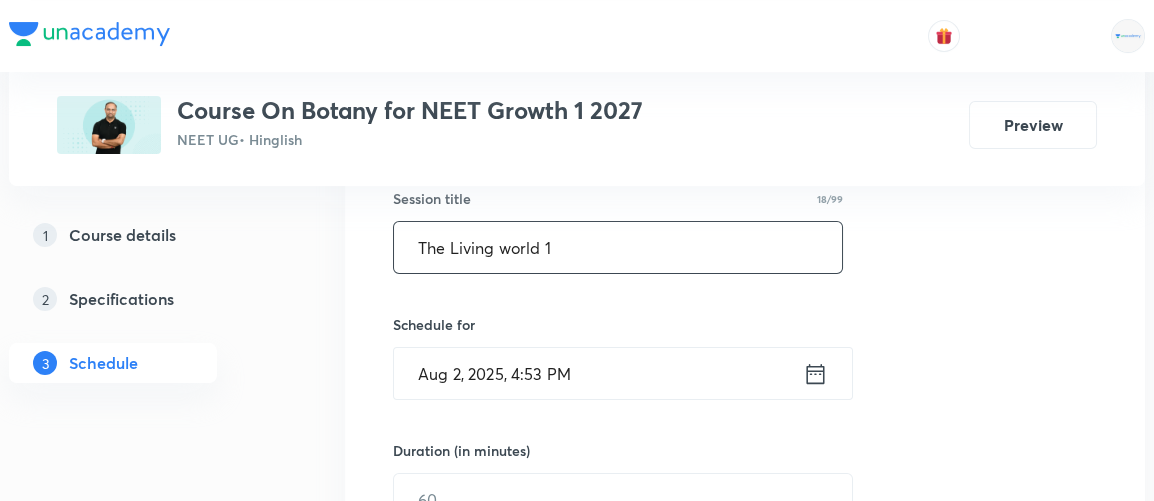 type on "The Living world 1" 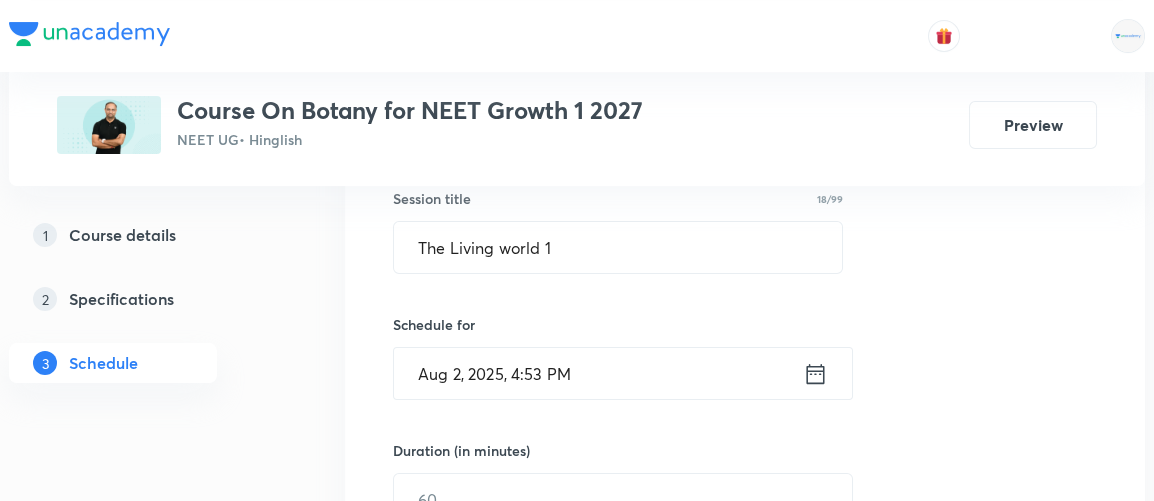 click 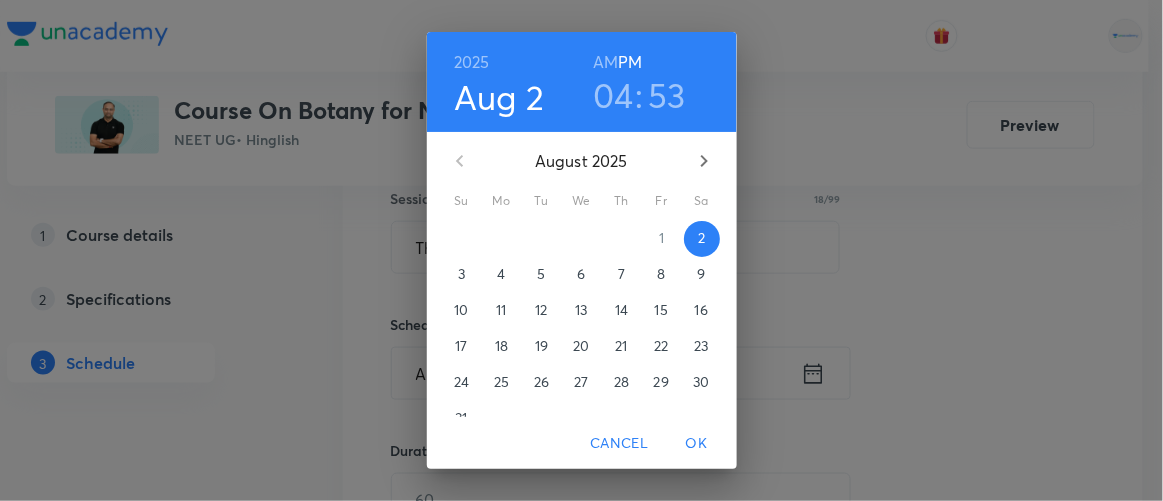 click on "04" at bounding box center (613, 95) 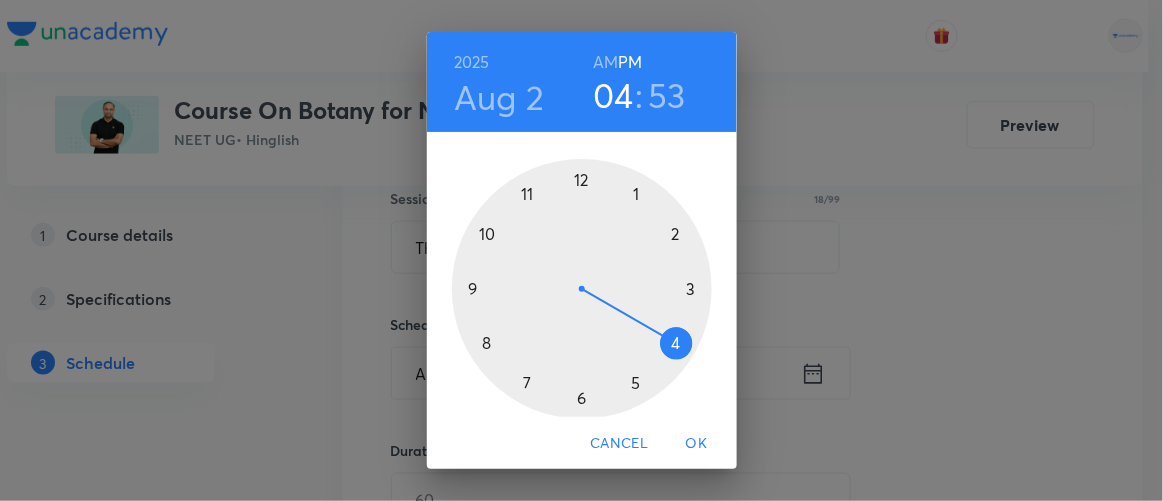 click at bounding box center [582, 289] 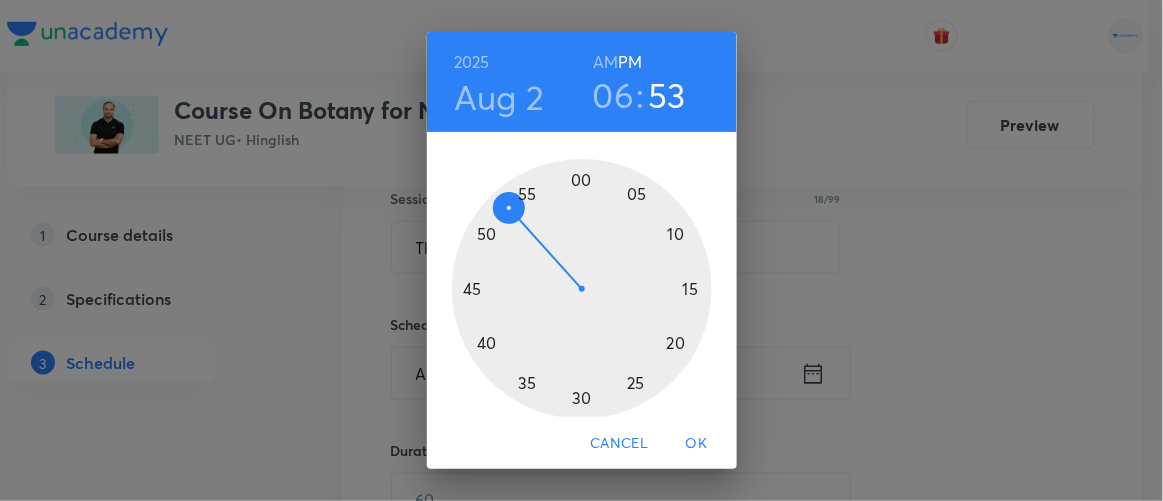 click at bounding box center (582, 289) 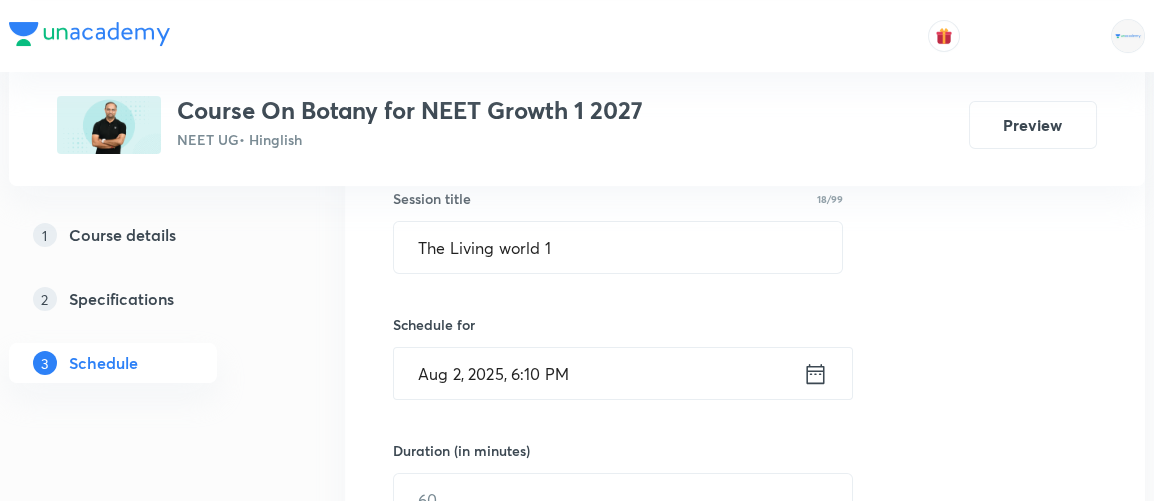 scroll, scrollTop: 454, scrollLeft: 0, axis: vertical 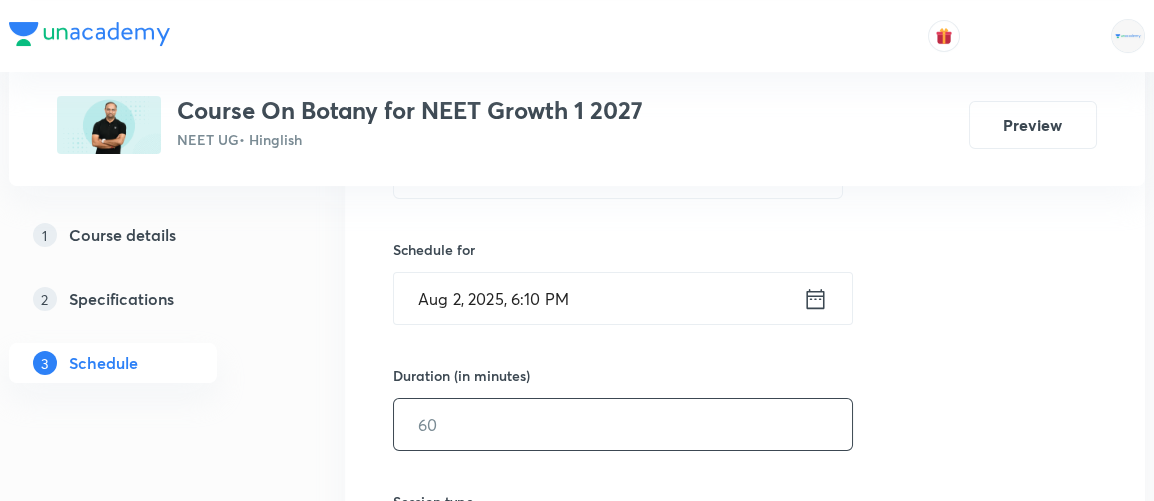 click at bounding box center (623, 424) 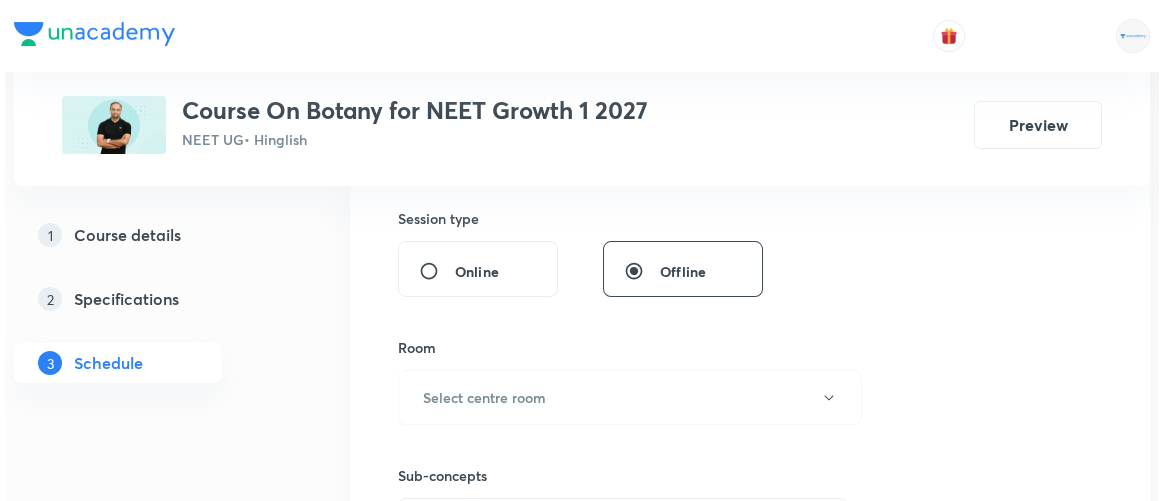 scroll, scrollTop: 768, scrollLeft: 0, axis: vertical 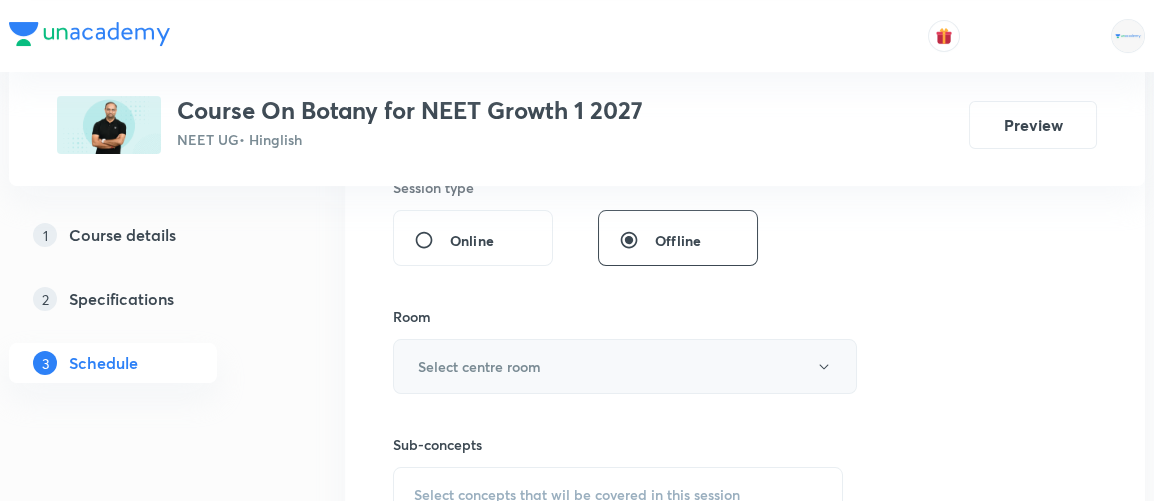 type on "70" 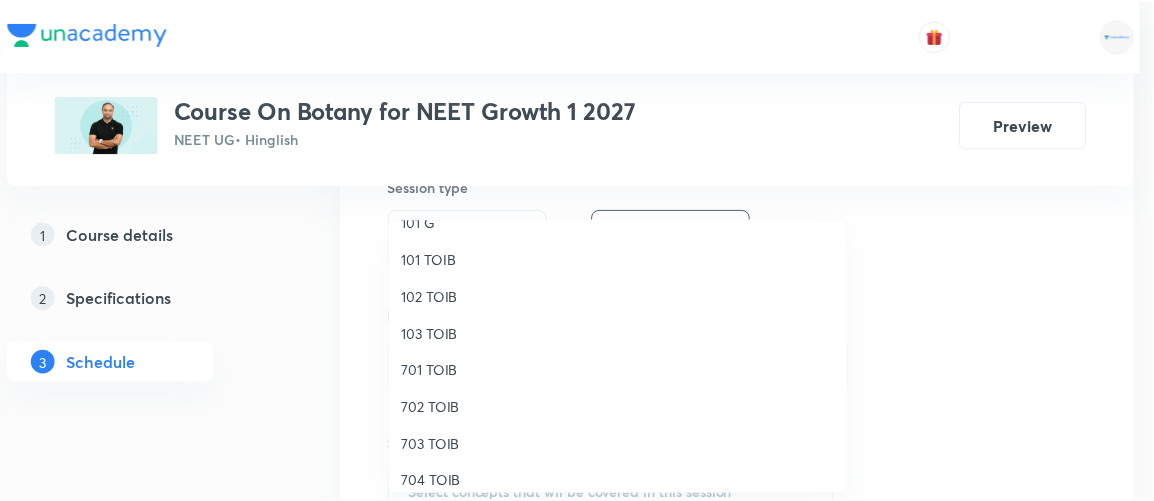 scroll, scrollTop: 61, scrollLeft: 0, axis: vertical 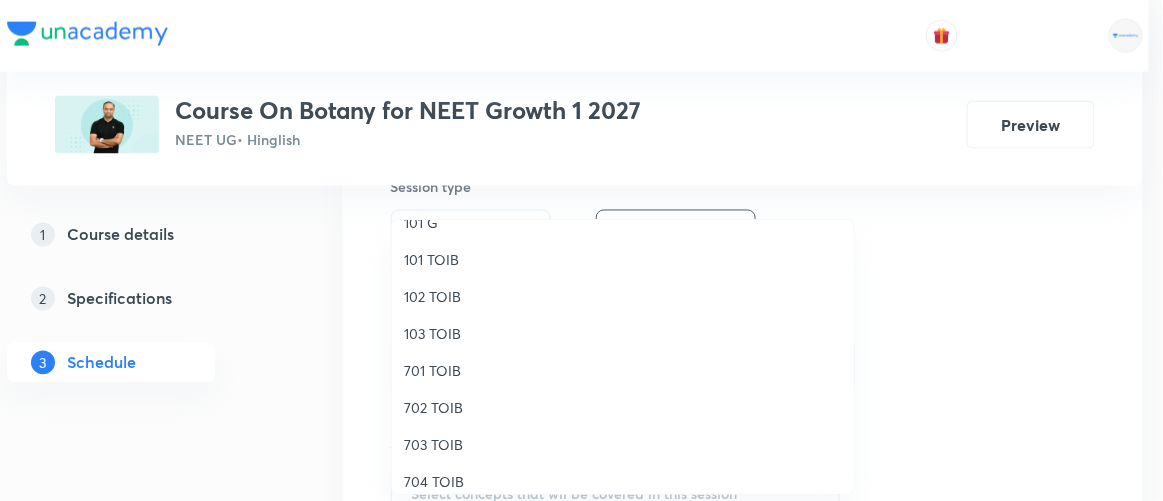 click on "701 TOIB" at bounding box center (623, 370) 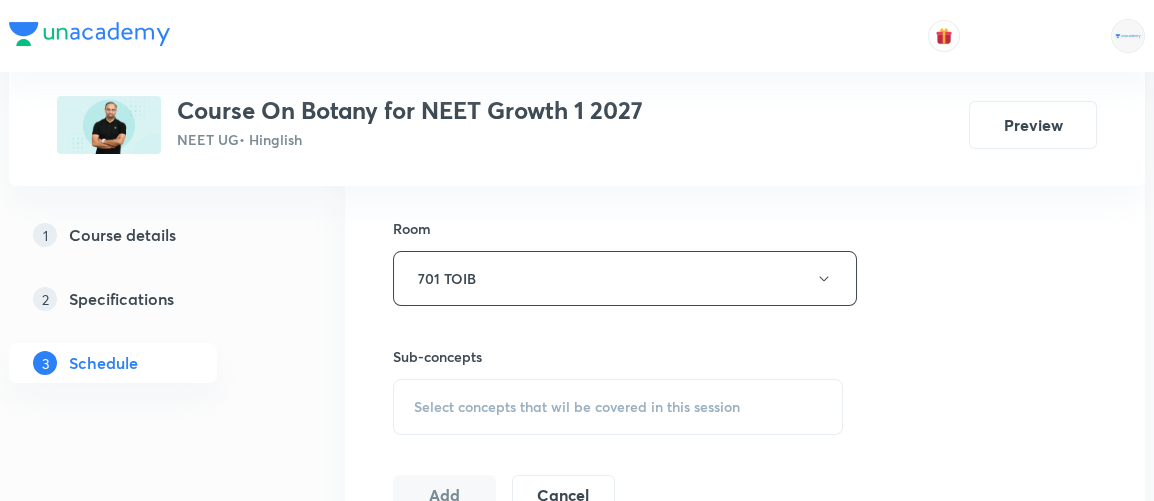 scroll, scrollTop: 857, scrollLeft: 0, axis: vertical 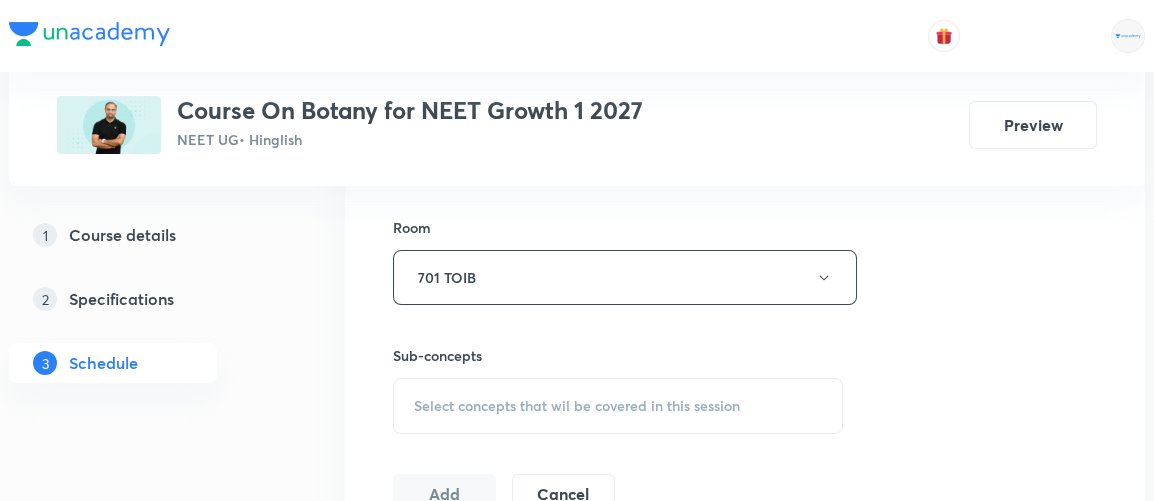 click on "Select concepts that wil be covered in this session" at bounding box center (577, 406) 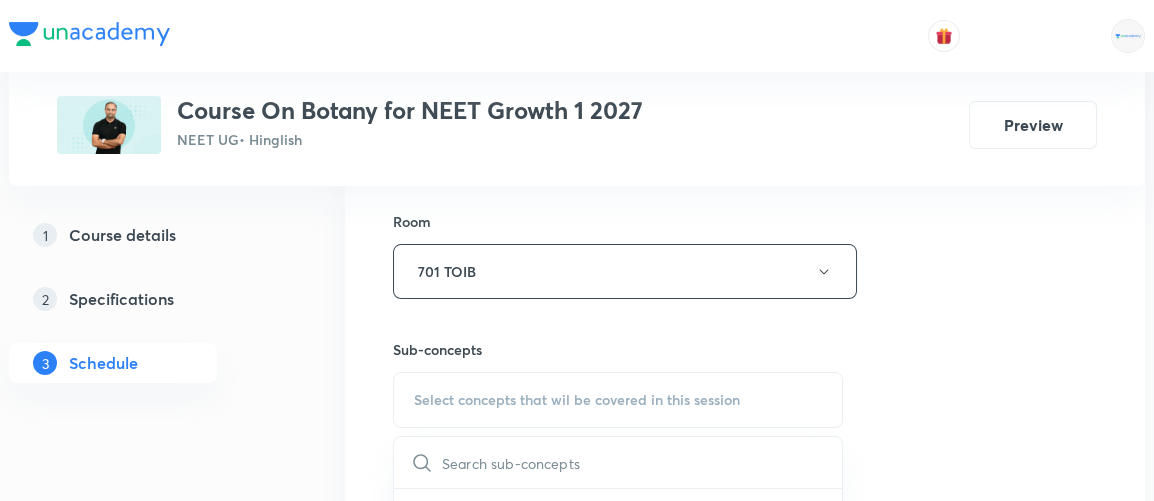 scroll, scrollTop: 863, scrollLeft: 0, axis: vertical 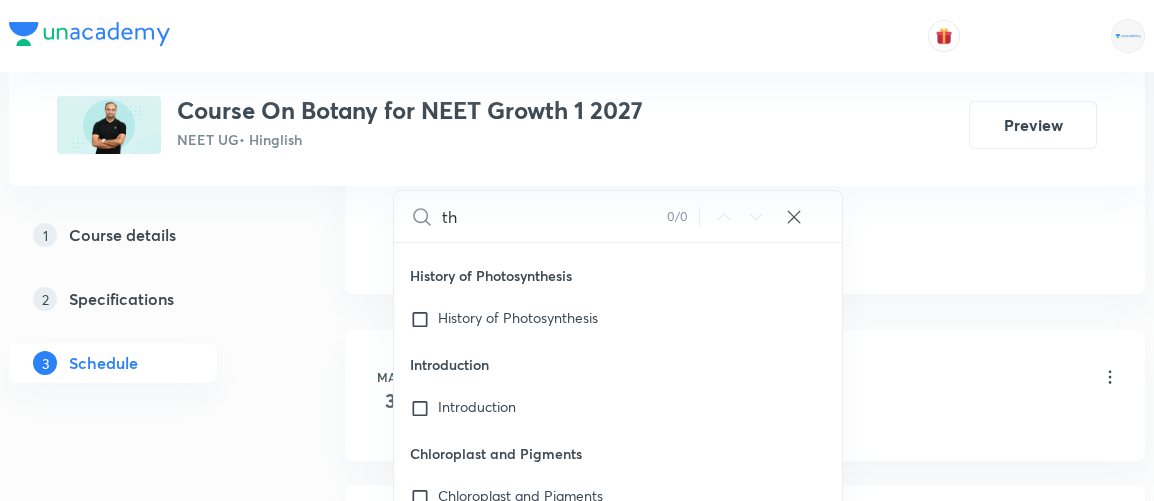 type on "t" 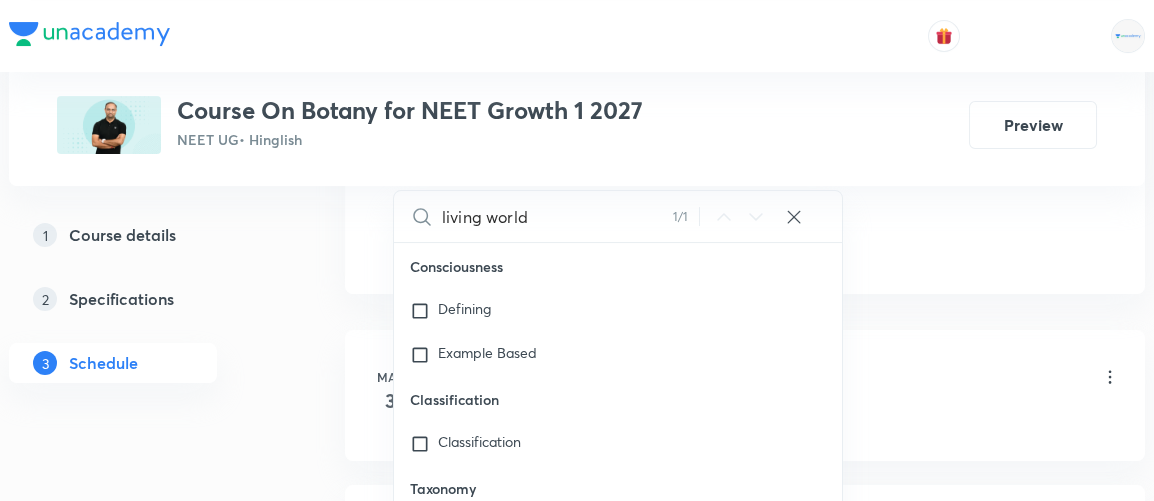scroll, scrollTop: 21223, scrollLeft: 0, axis: vertical 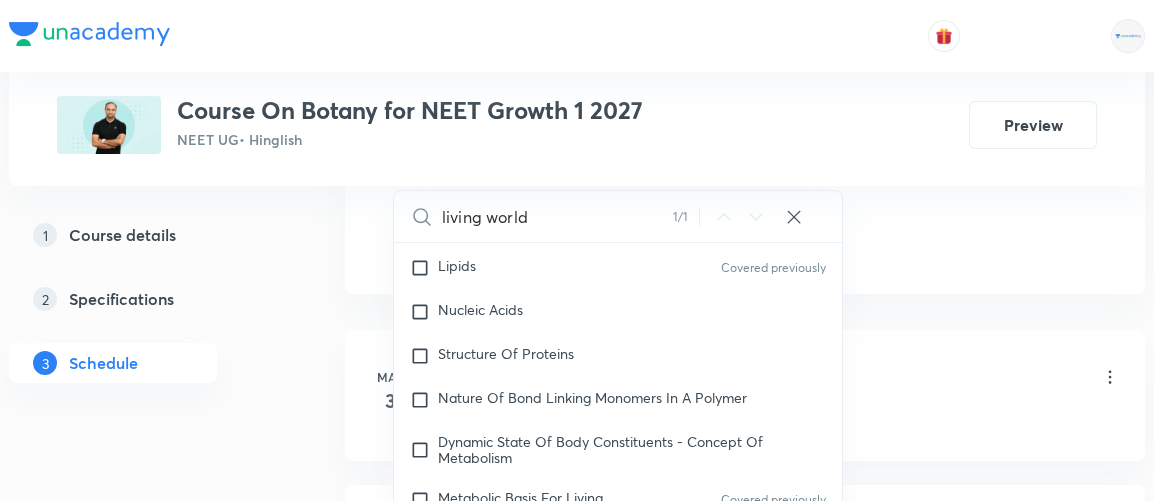 click on "living world" at bounding box center [557, 216] 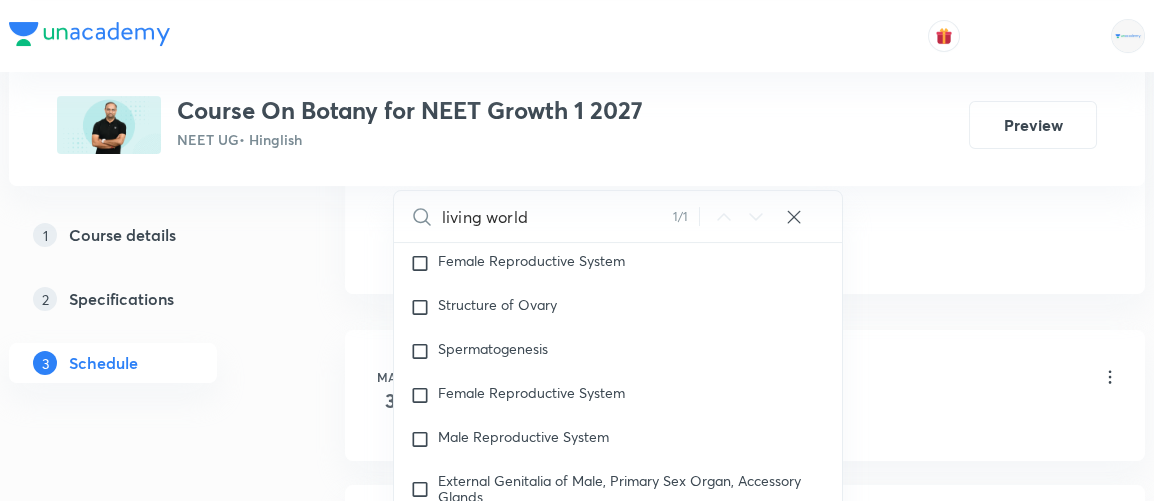 scroll, scrollTop: 7699, scrollLeft: 0, axis: vertical 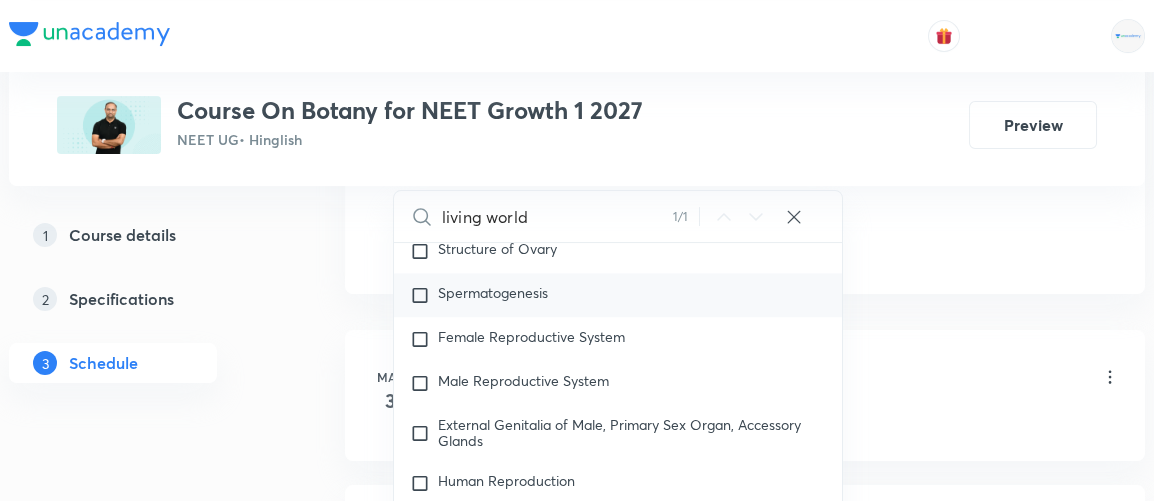 type on "living world" 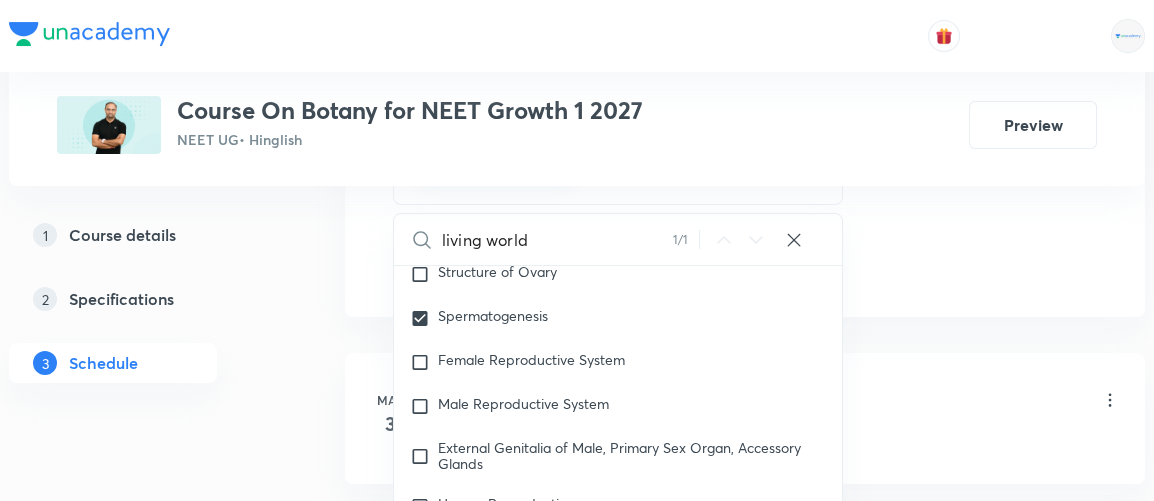 click on "Plus Courses Course On Botany for NEET Growth 1 2027 NEET UG • Hinglish Preview 1 Course details 2 Specifications 3 Schedule Schedule 33 classes Session 34 Live class Session title 18/99 The Living world 1 ​ Schedule for Aug 2, 2025, [TIME] ​ Duration (in minutes) [DURATION] ​ Session type Online Offline Room 701 TOIB Sub-concepts Spermatogenesis CLEAR living world 1 / 1 ​ Cell - Unit of Life What Is A Cell? Covered previously Cell Theory Covered previously An Overview Of Cell Covered previously Cell Shape And Size Covered previously Prokaryotic Cells Covered previously Eukaryotic Cells Covered previously Ribosome and Inclusion Bodies Covered previously Cell - Unit of Life Covered previously Biomolecules How To Analyse Chemical Composition? Covered previously Primary And Secondary Metabolites Covered previously Biomacromolecules Proteins and Amino acids Polysaccharides / Carbohydrates Covered previously Lipids Covered previously Nucleic Acids Structure Of Proteins Metabolic Basis For Living Enzymes ER" at bounding box center (577, 2302) 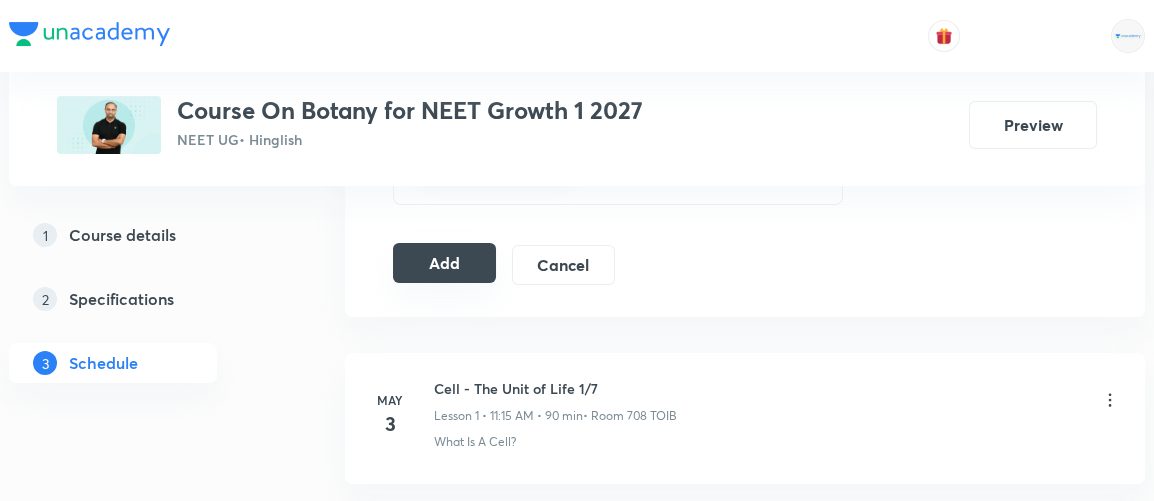 click on "Add" at bounding box center [444, 263] 